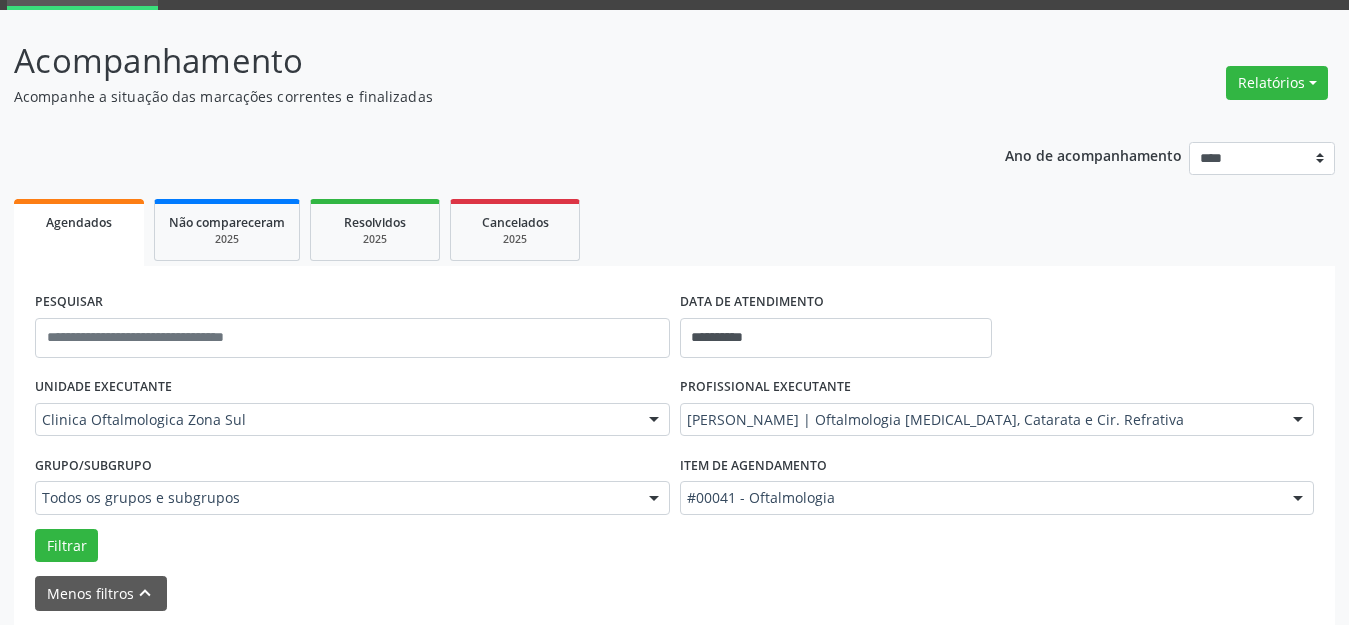 scroll, scrollTop: 200, scrollLeft: 0, axis: vertical 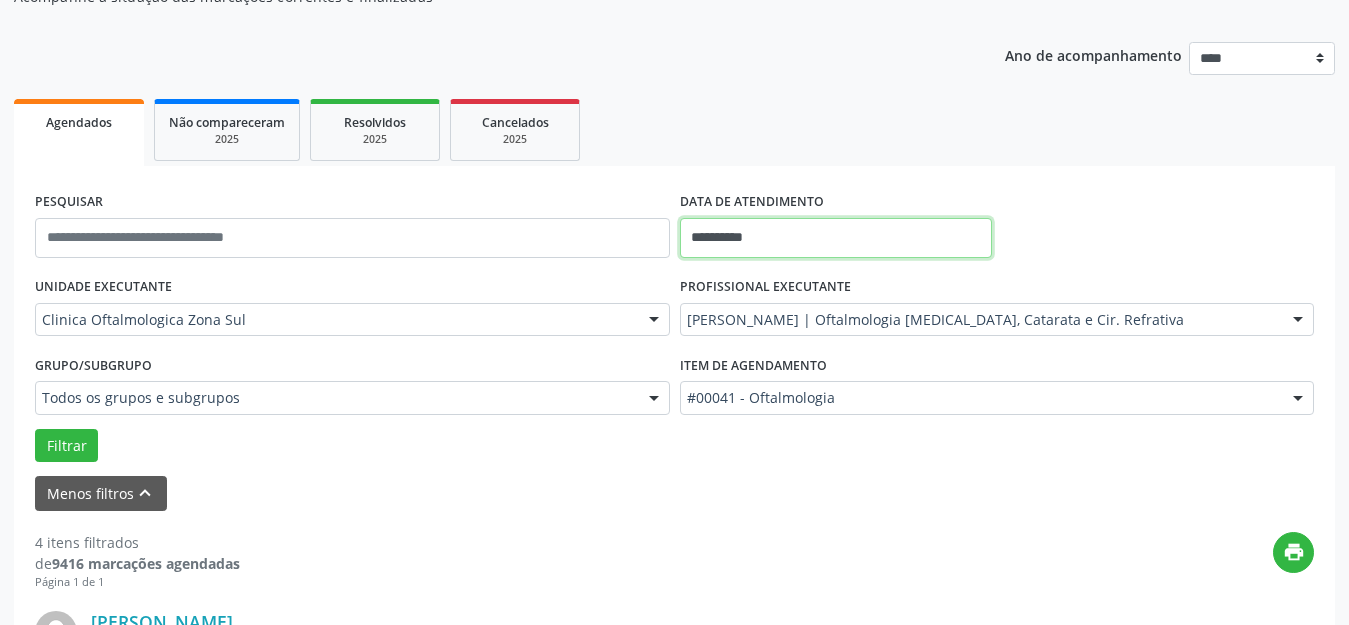 click on "**********" at bounding box center [836, 238] 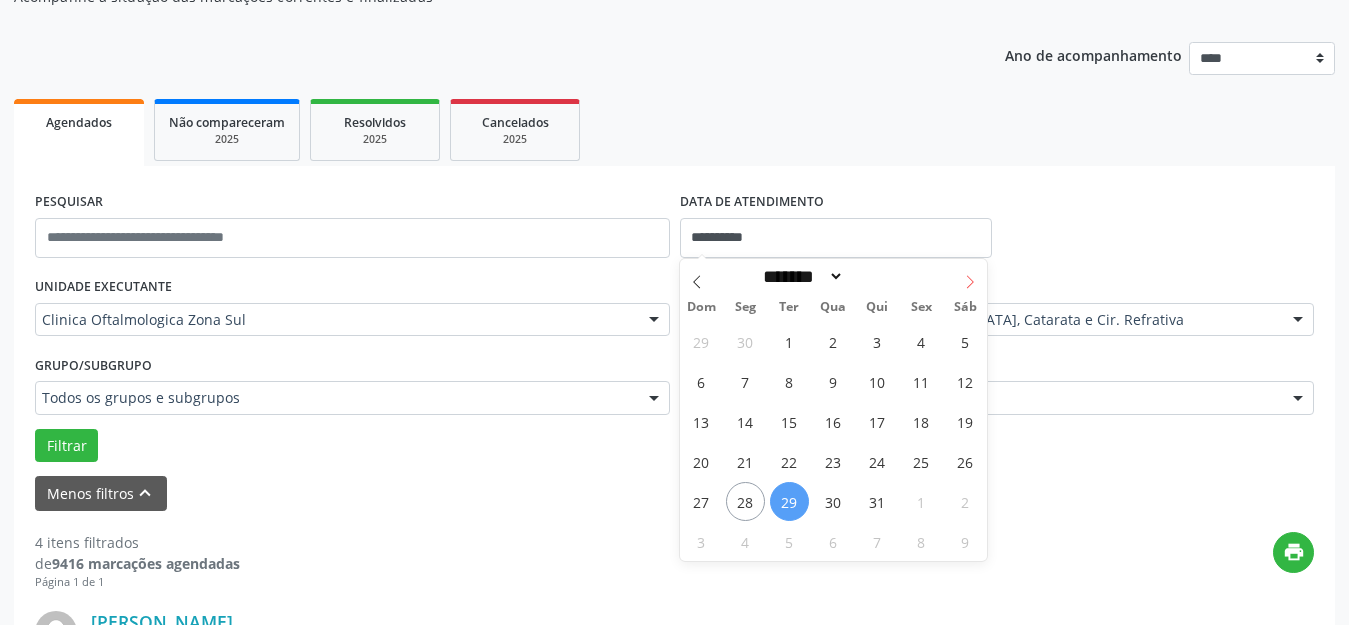 click 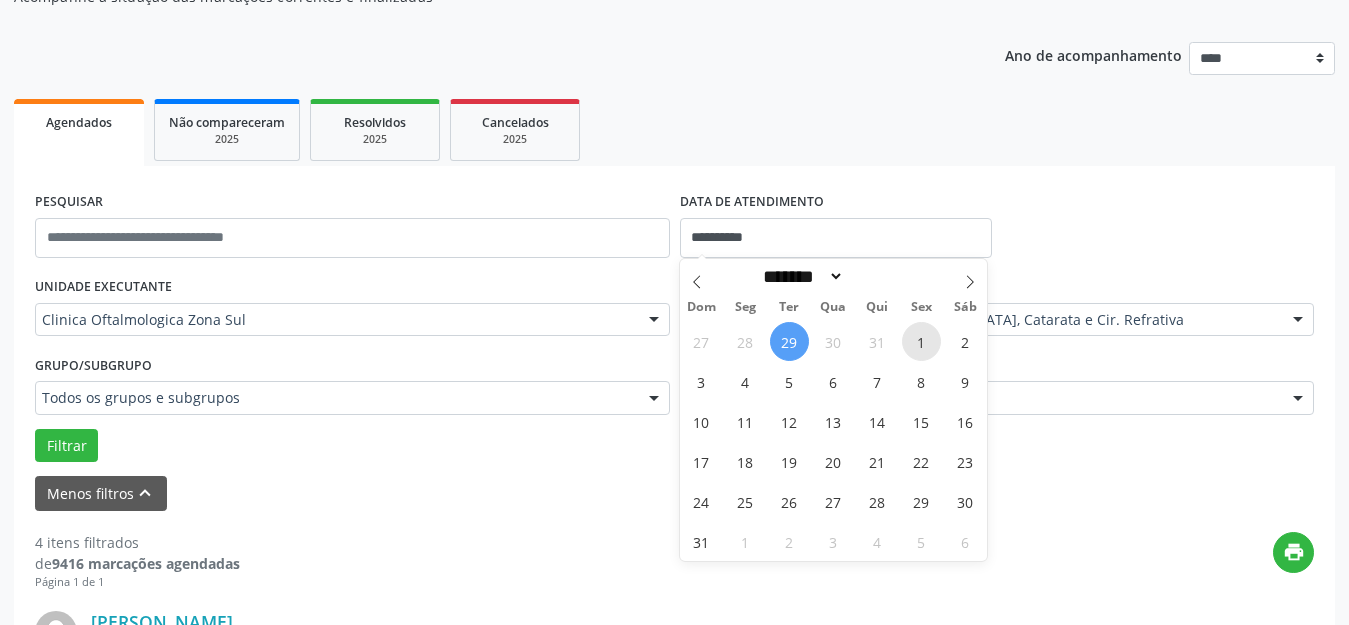 click on "1" at bounding box center (921, 341) 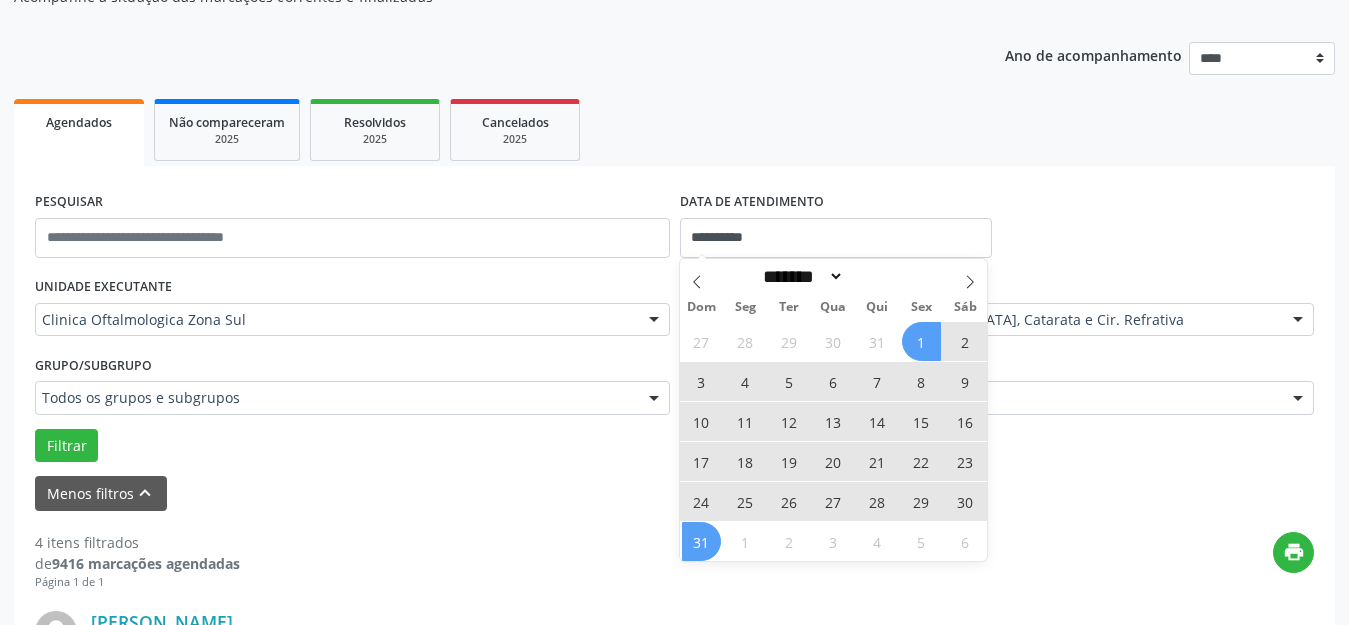 click on "31" at bounding box center (701, 541) 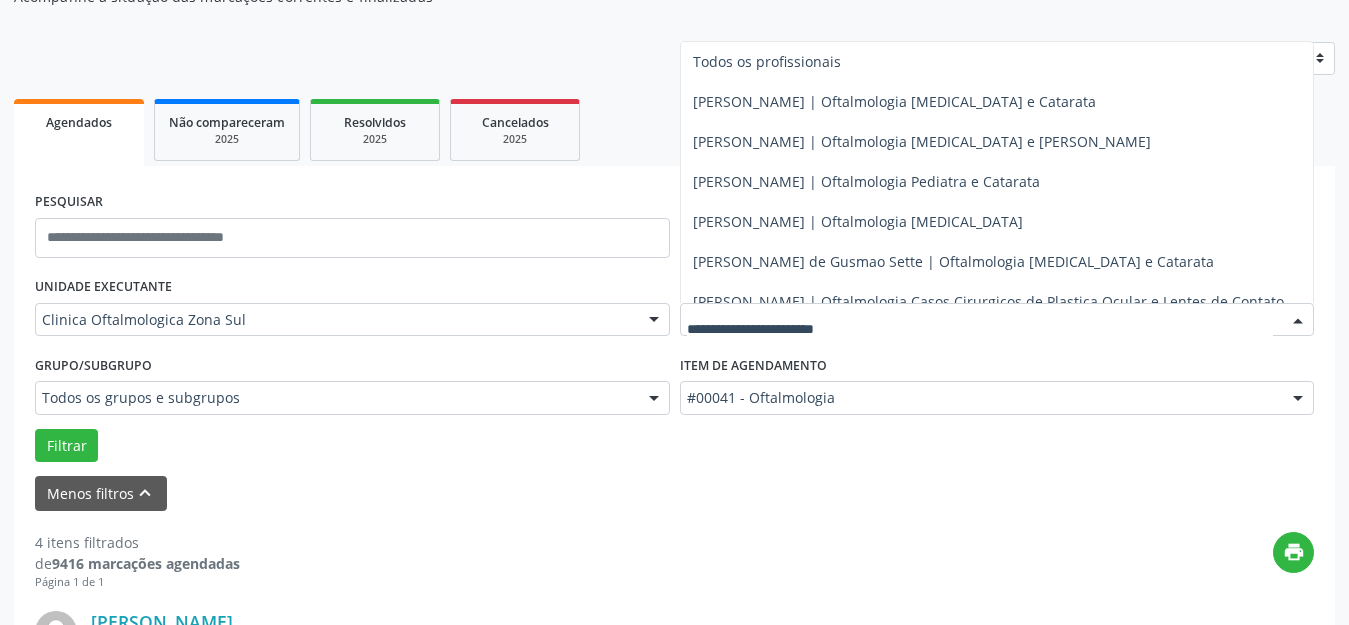 scroll, scrollTop: 0, scrollLeft: 0, axis: both 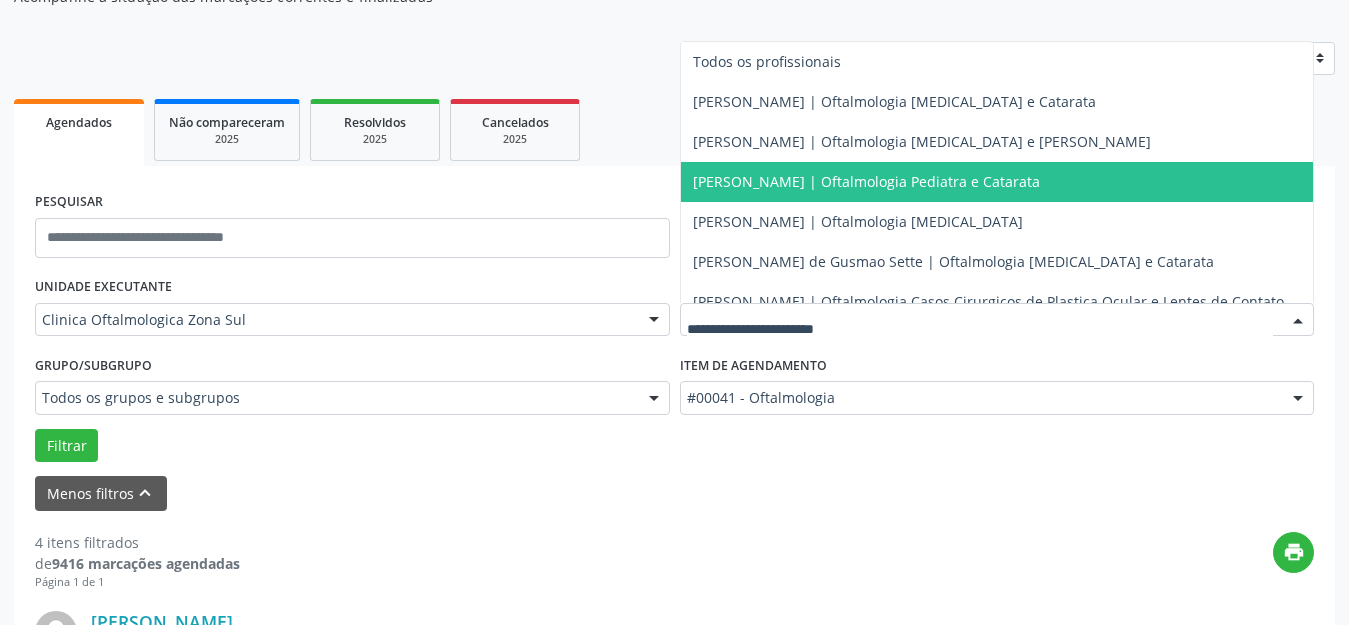 click on "[PERSON_NAME] | Oftalmologia Pediatra e Catarata" at bounding box center (866, 181) 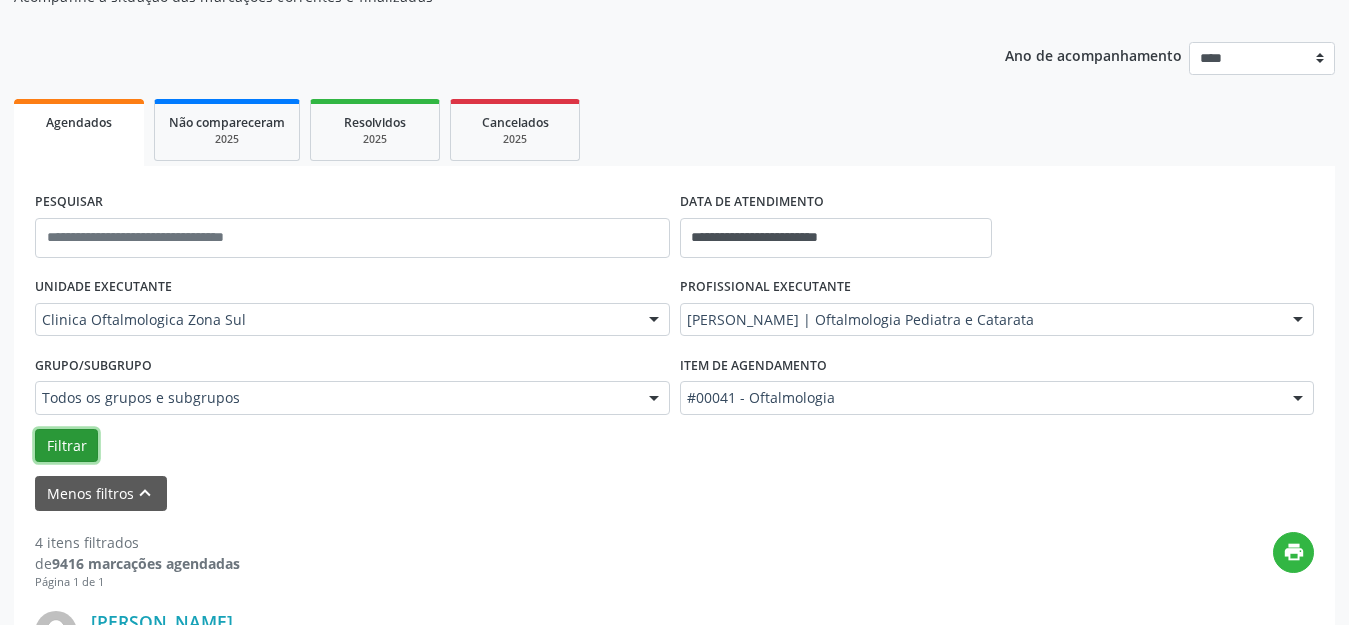 click on "Filtrar" at bounding box center [66, 446] 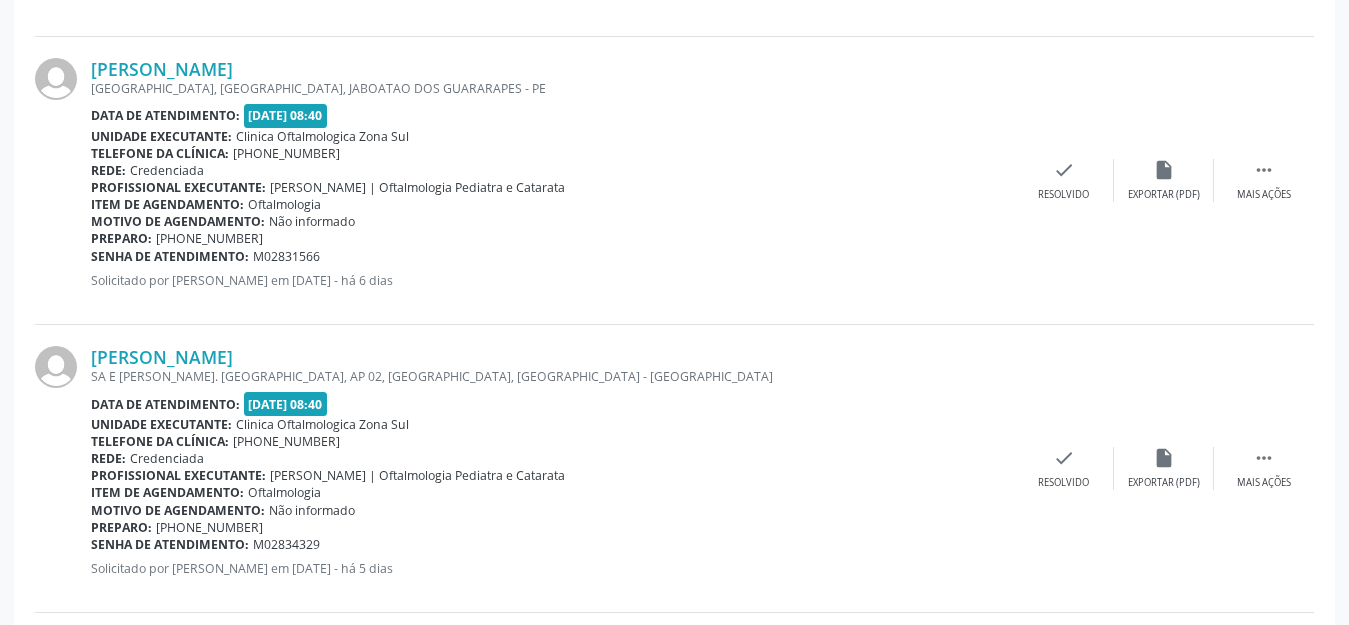 scroll, scrollTop: 1142, scrollLeft: 0, axis: vertical 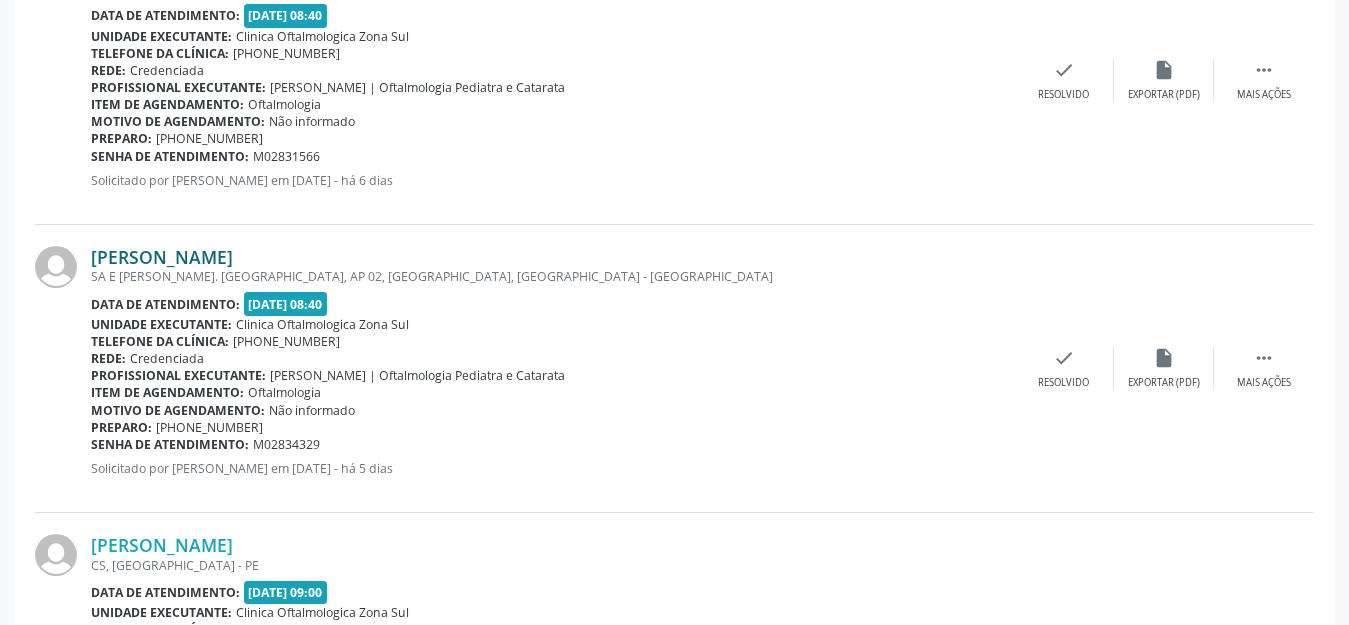 click on "[PERSON_NAME]" at bounding box center (162, 257) 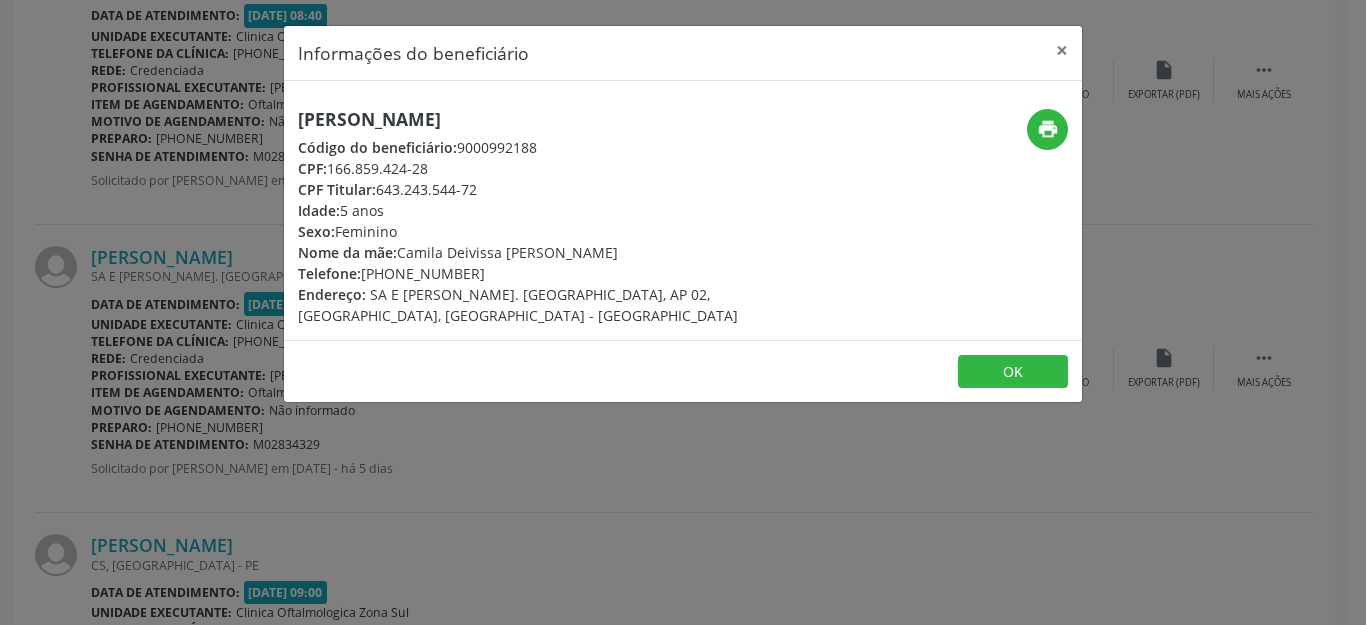 drag, startPoint x: 577, startPoint y: 108, endPoint x: 298, endPoint y: 112, distance: 279.0287 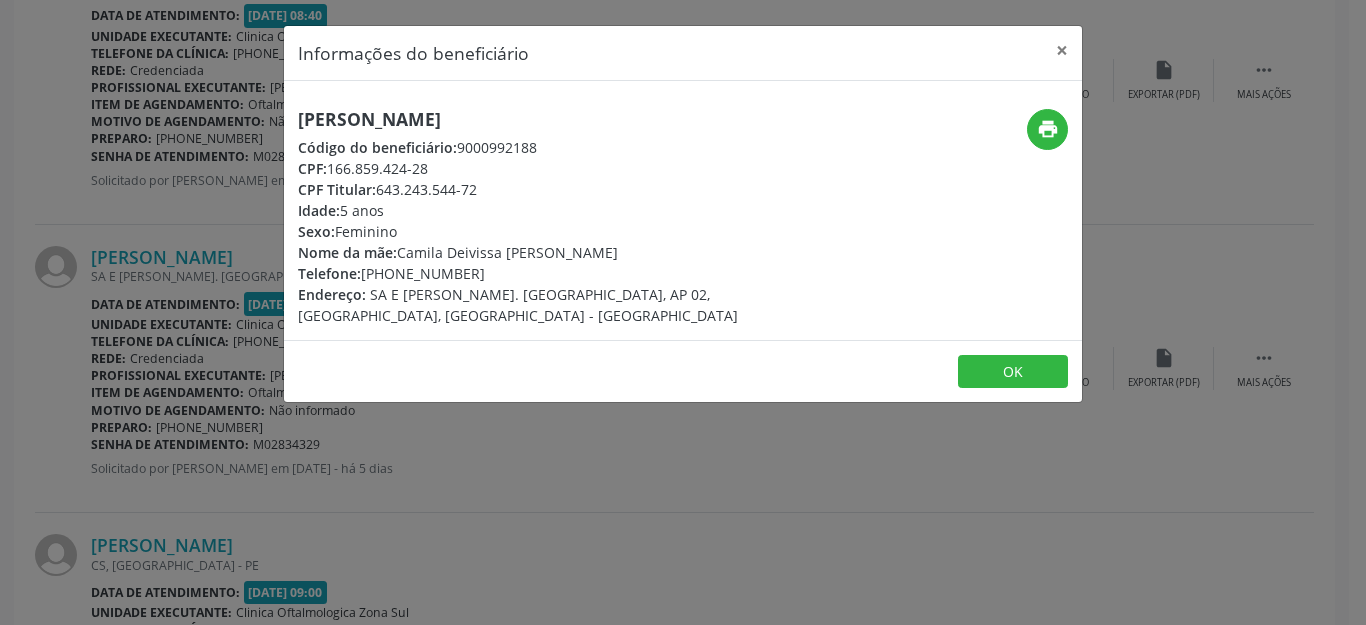 drag, startPoint x: 438, startPoint y: 168, endPoint x: 329, endPoint y: 171, distance: 109.041275 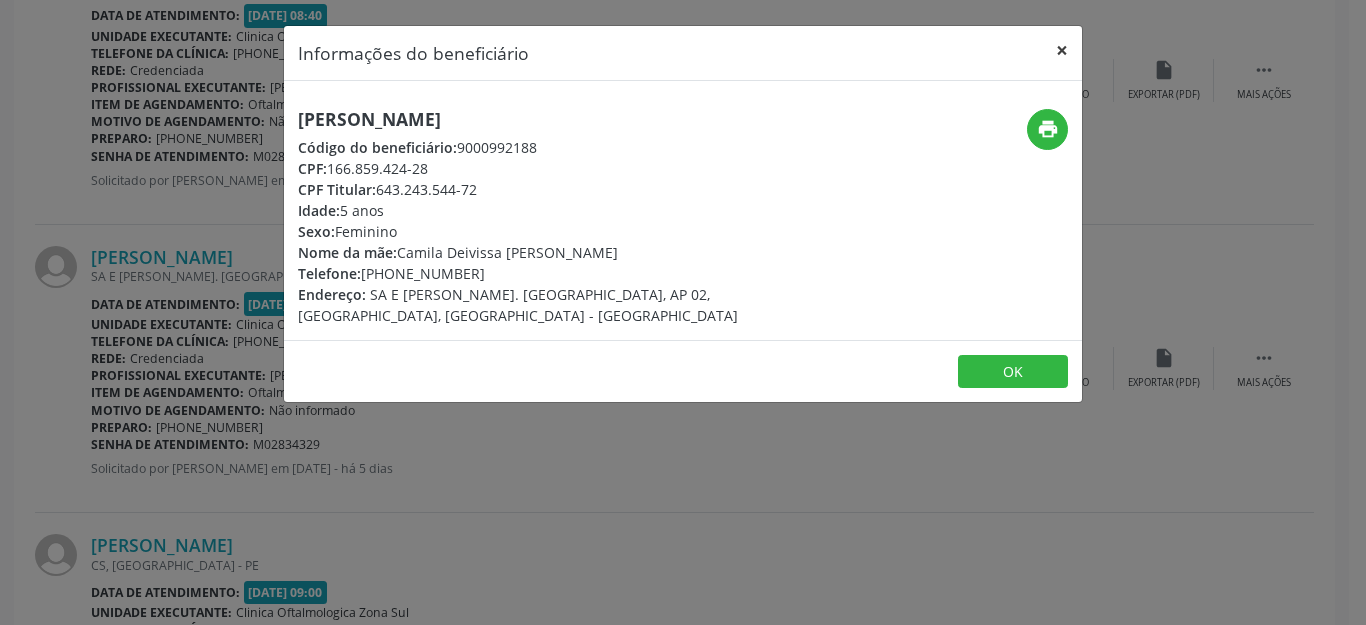 click on "×" at bounding box center (1062, 50) 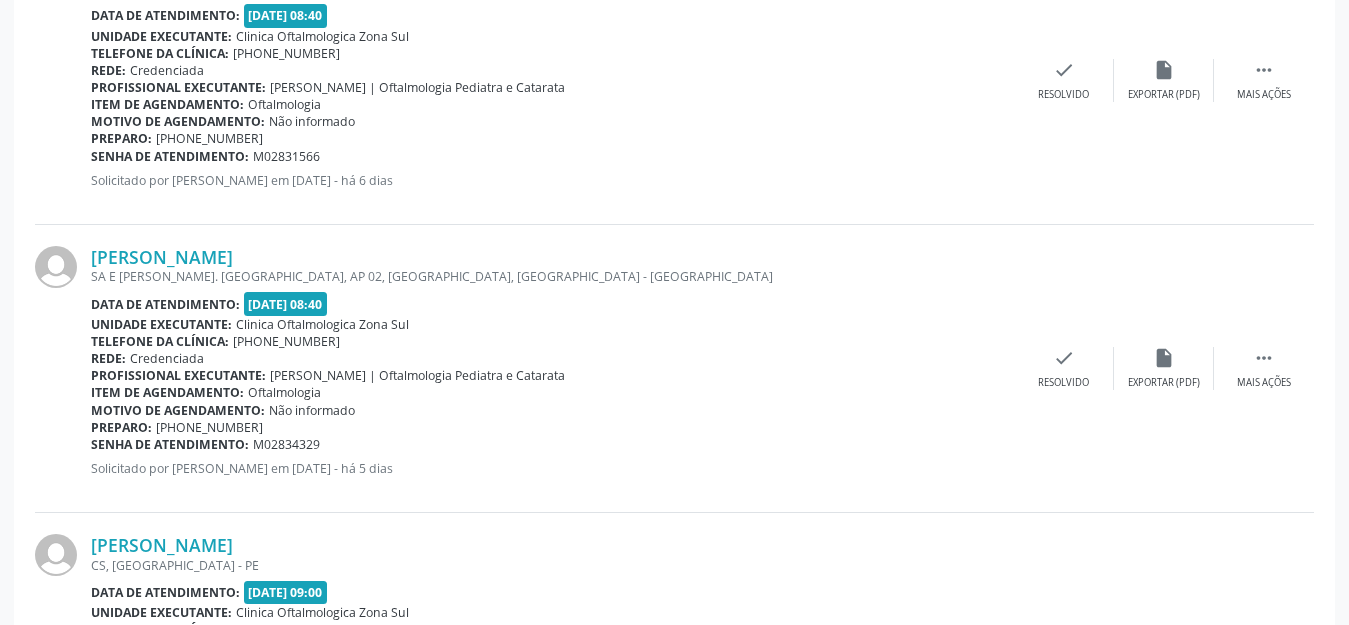 drag, startPoint x: 335, startPoint y: 437, endPoint x: 93, endPoint y: 441, distance: 242.03305 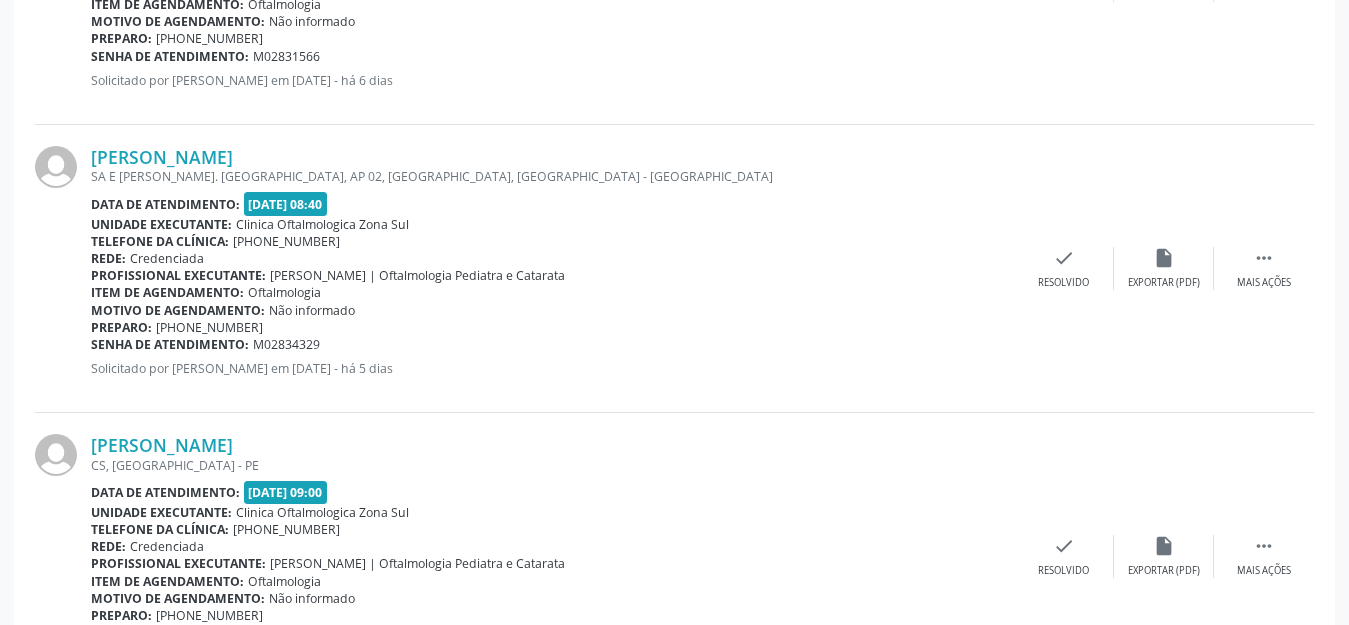 scroll, scrollTop: 1342, scrollLeft: 0, axis: vertical 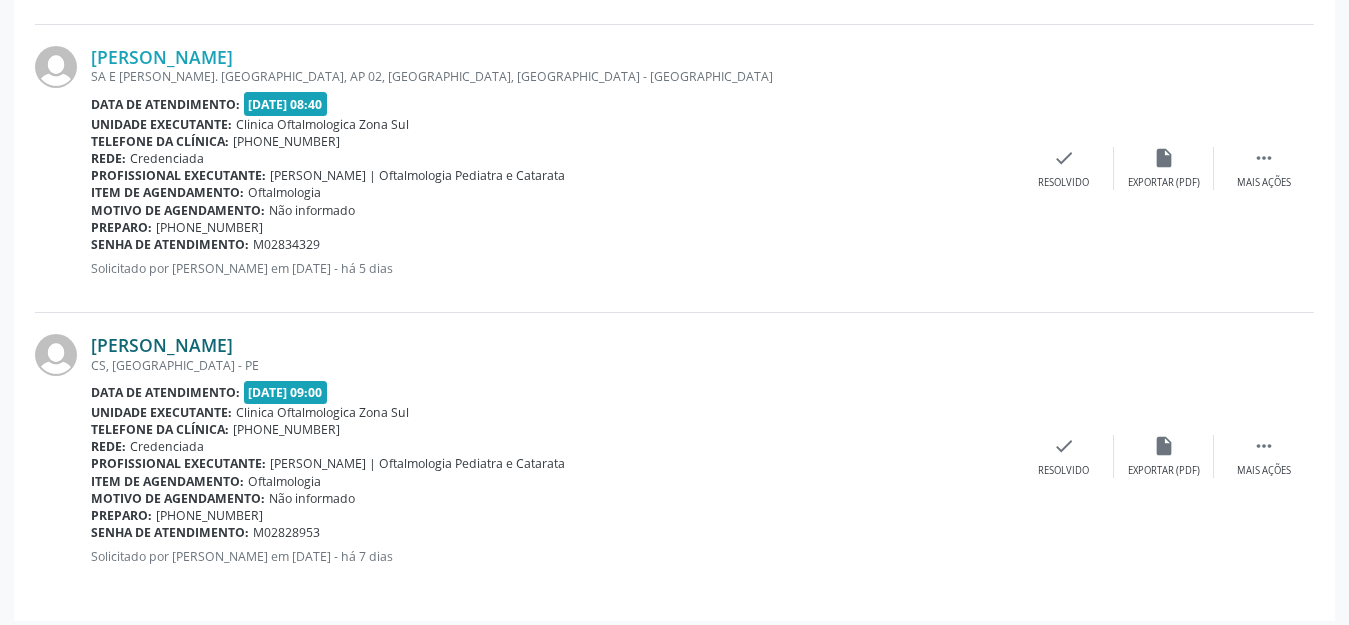 click on "[PERSON_NAME]" at bounding box center (162, 345) 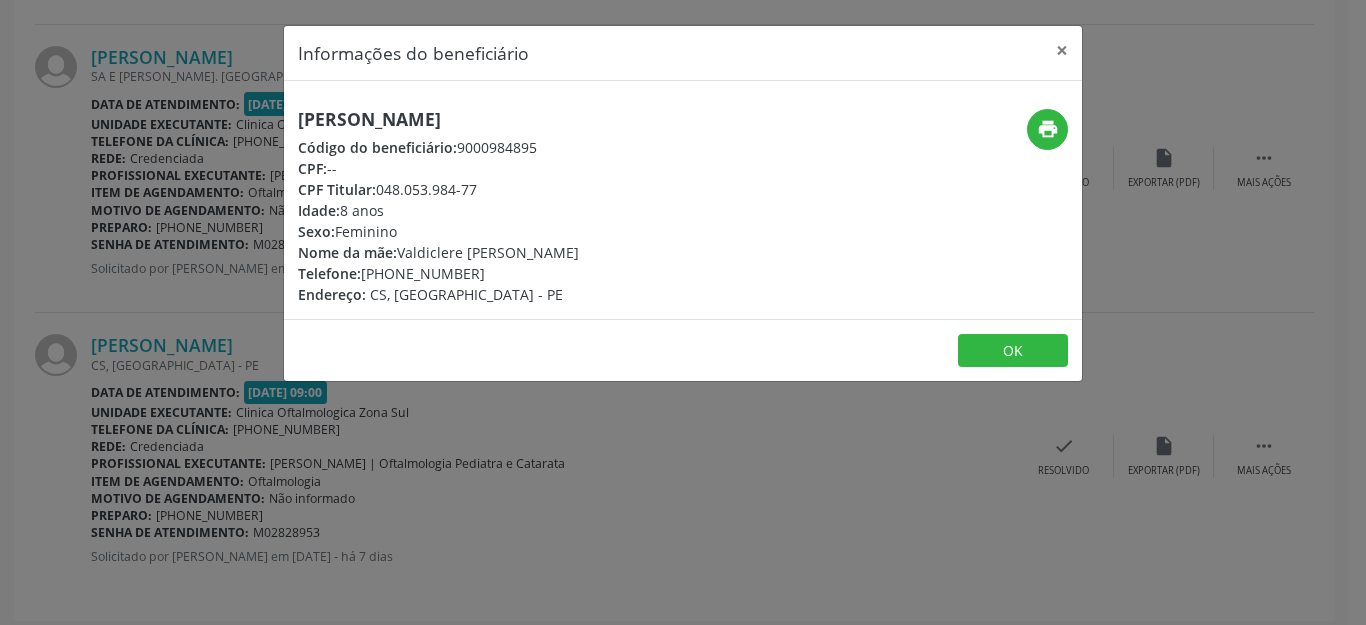 drag, startPoint x: 546, startPoint y: 119, endPoint x: 294, endPoint y: 104, distance: 252.44603 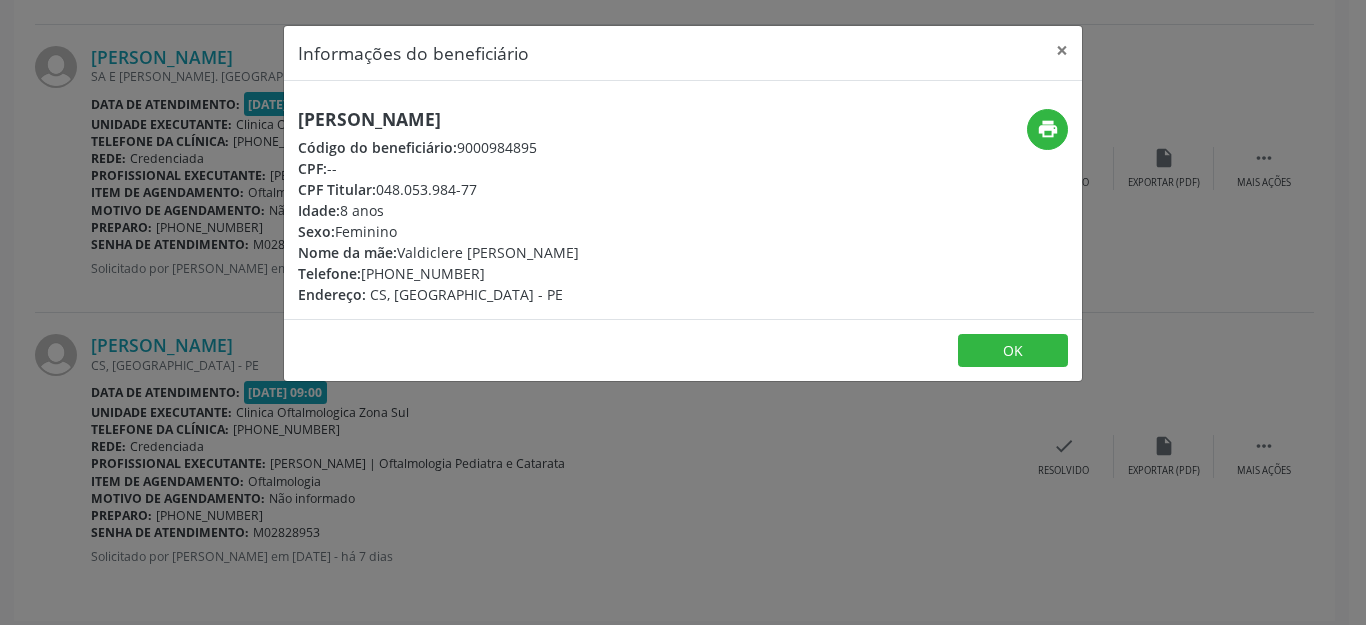 drag, startPoint x: 480, startPoint y: 271, endPoint x: 390, endPoint y: 265, distance: 90.199776 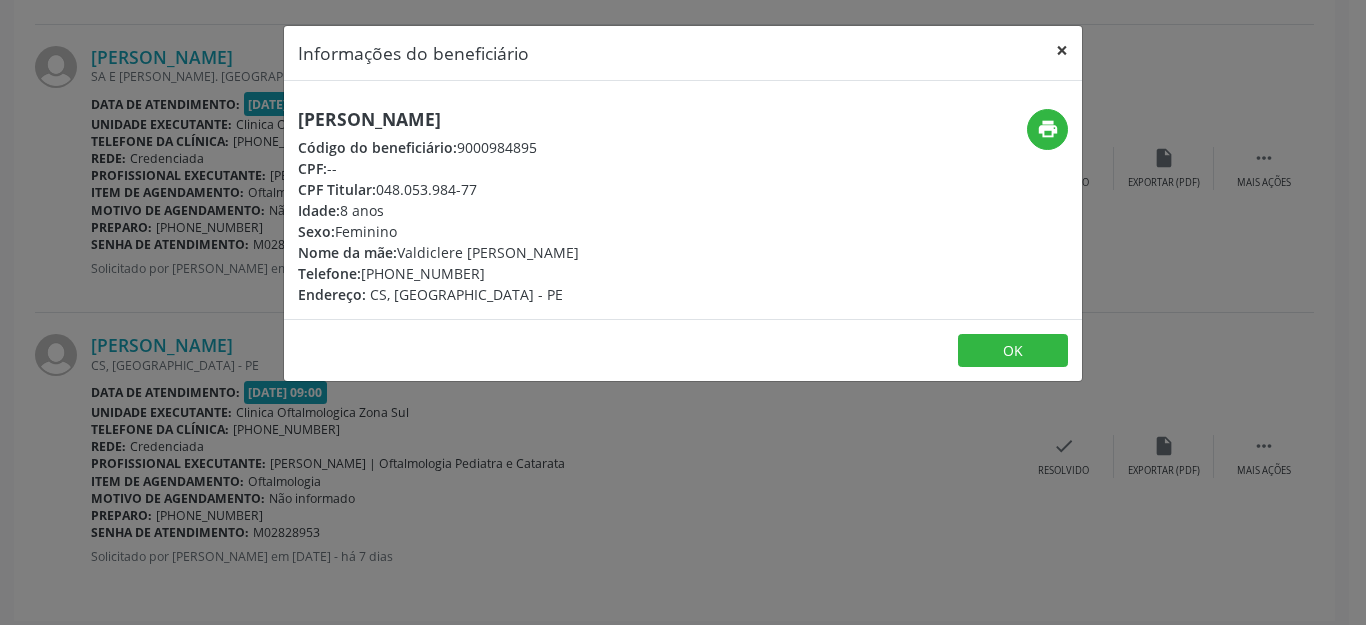 click on "×" at bounding box center (1062, 50) 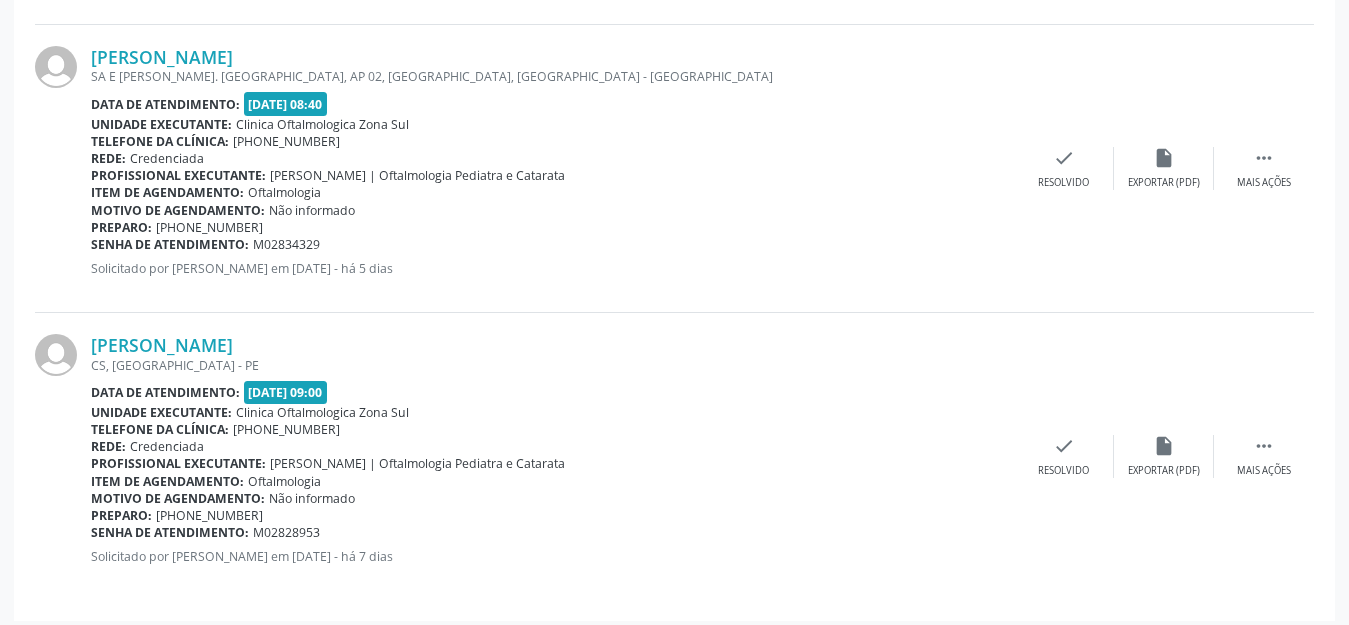 drag, startPoint x: 279, startPoint y: 530, endPoint x: 92, endPoint y: 522, distance: 187.17105 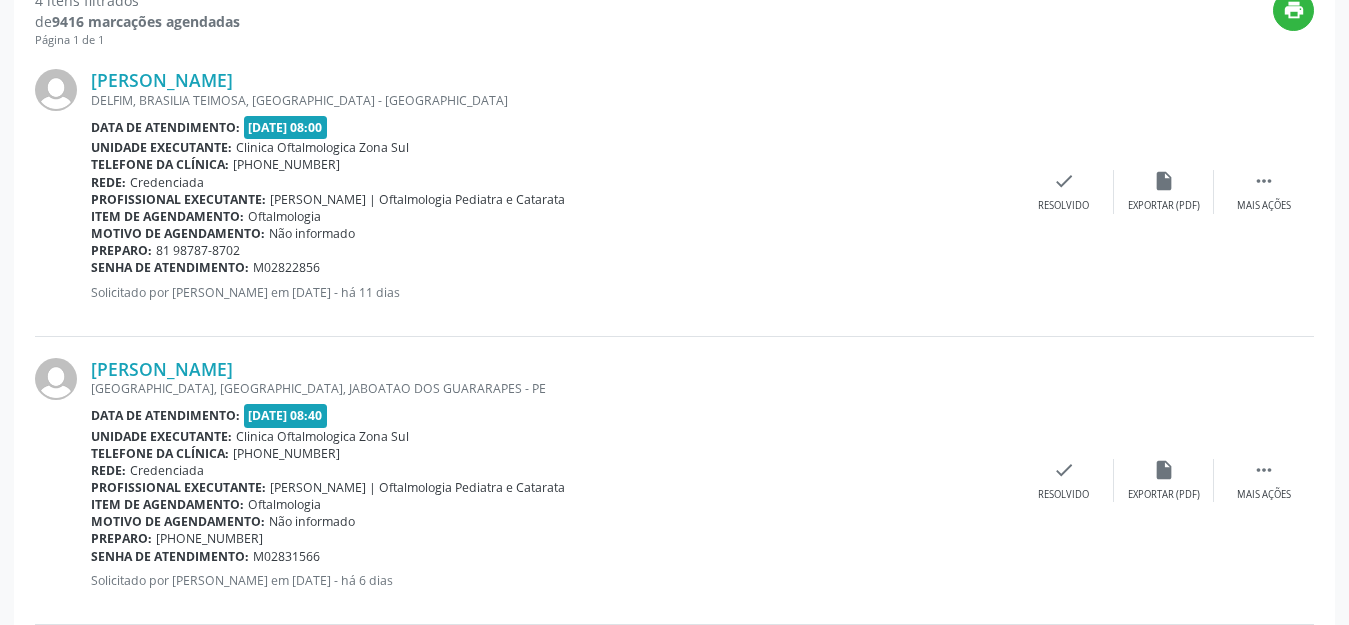 scroll, scrollTop: 242, scrollLeft: 0, axis: vertical 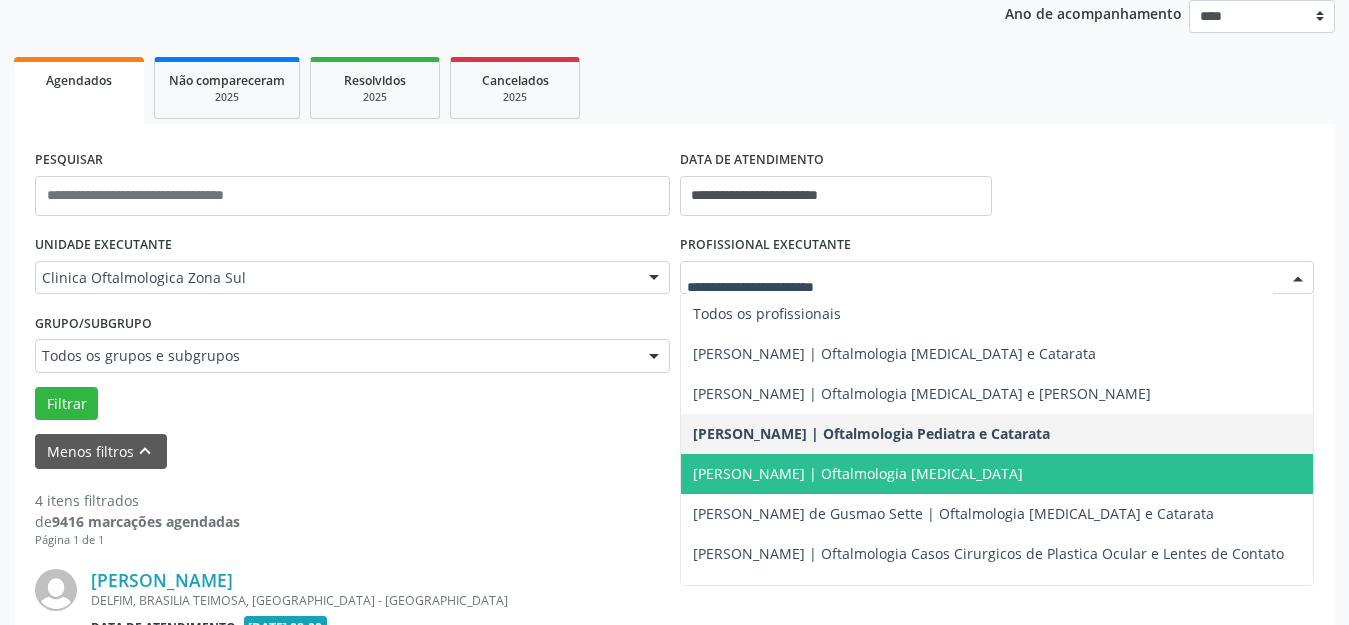 click on "[PERSON_NAME] | Oftalmologia [MEDICAL_DATA]" at bounding box center [858, 473] 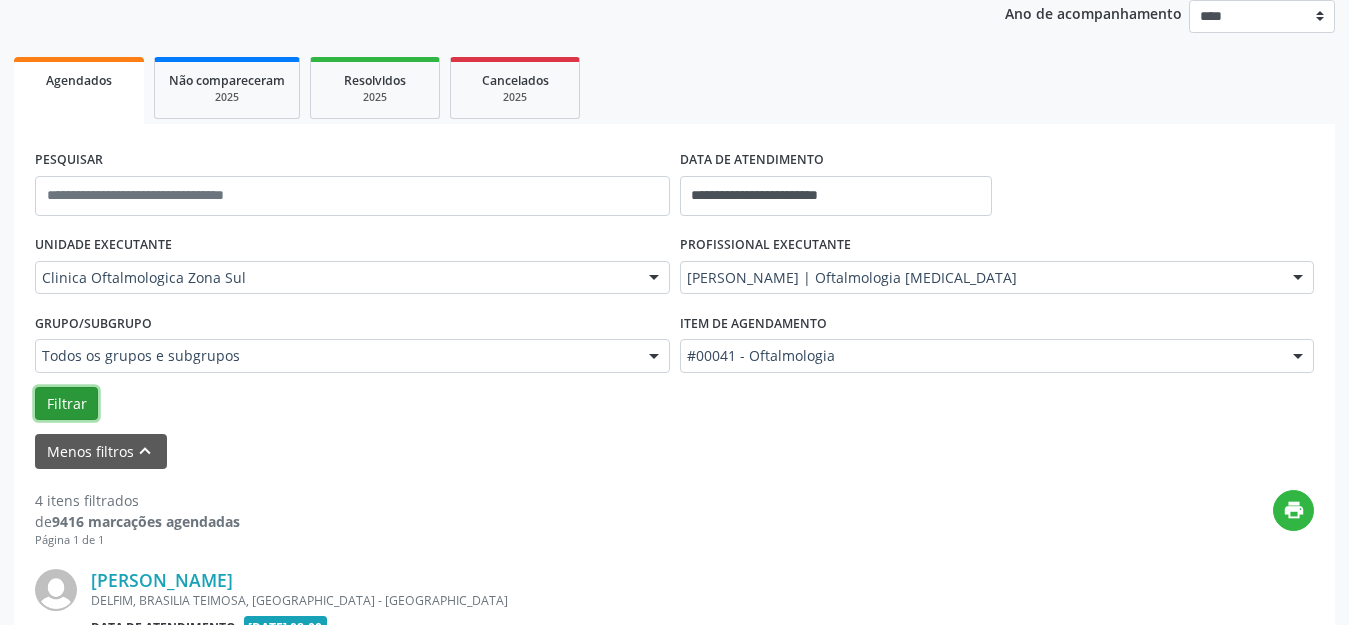 click on "Filtrar" at bounding box center (66, 404) 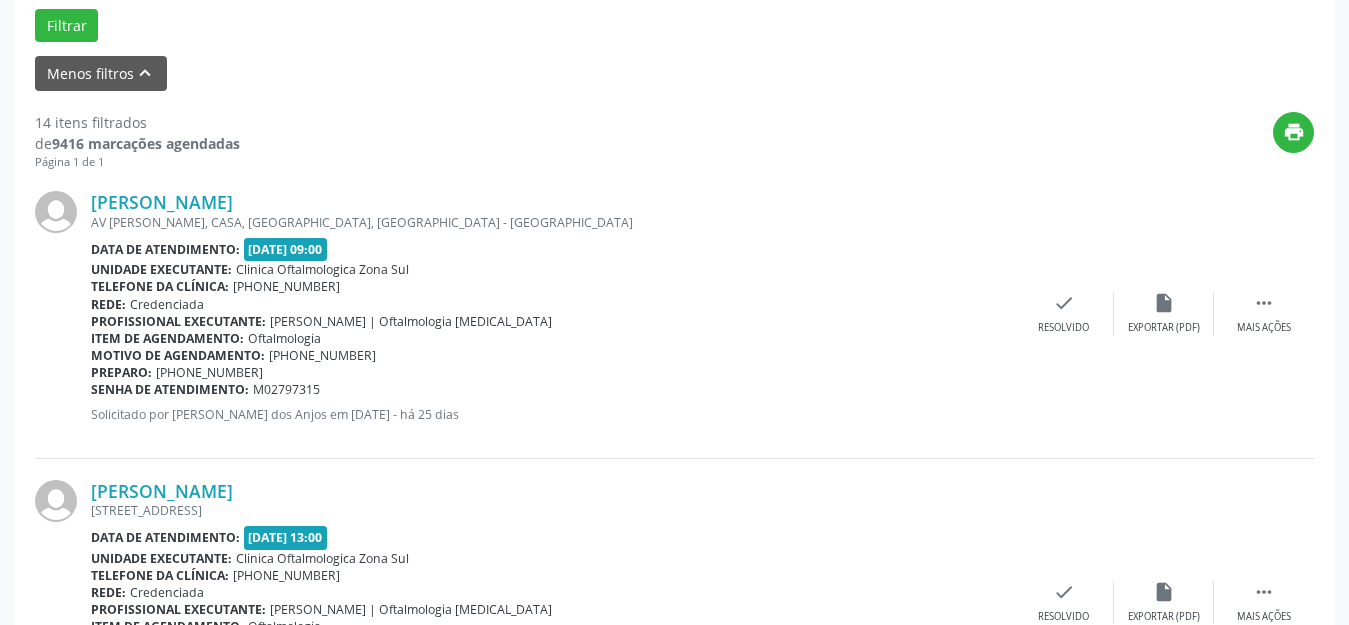 scroll, scrollTop: 720, scrollLeft: 0, axis: vertical 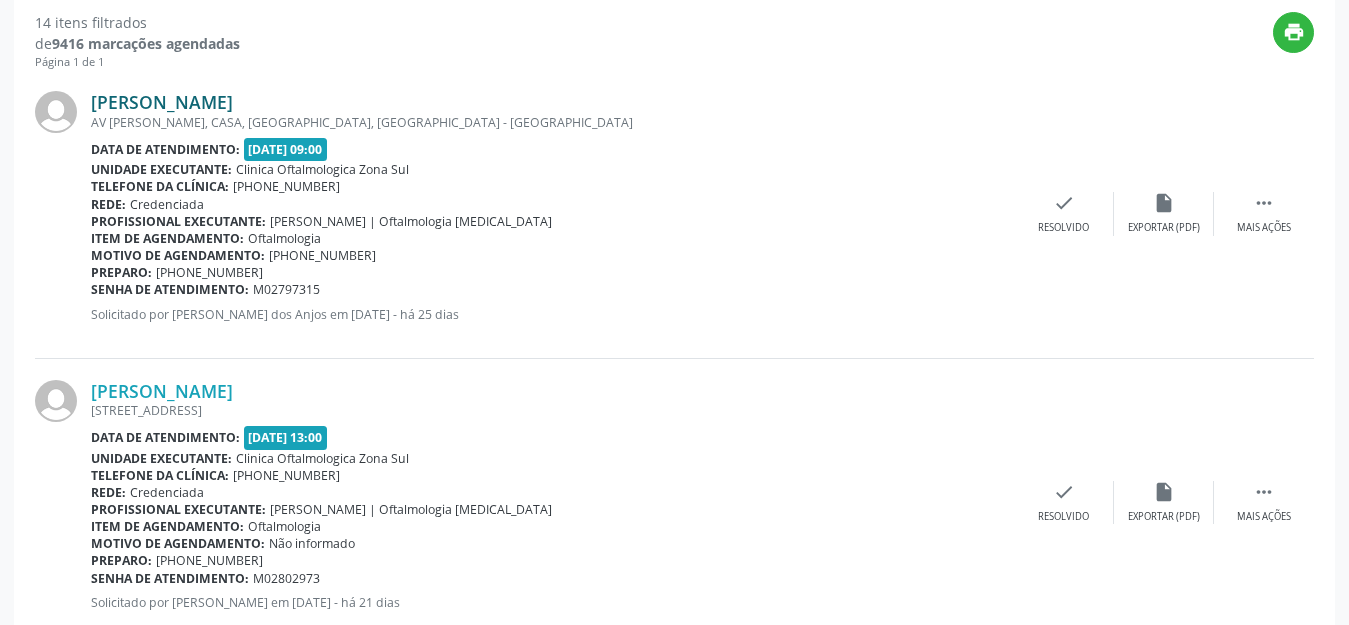click on "[PERSON_NAME]" at bounding box center (162, 102) 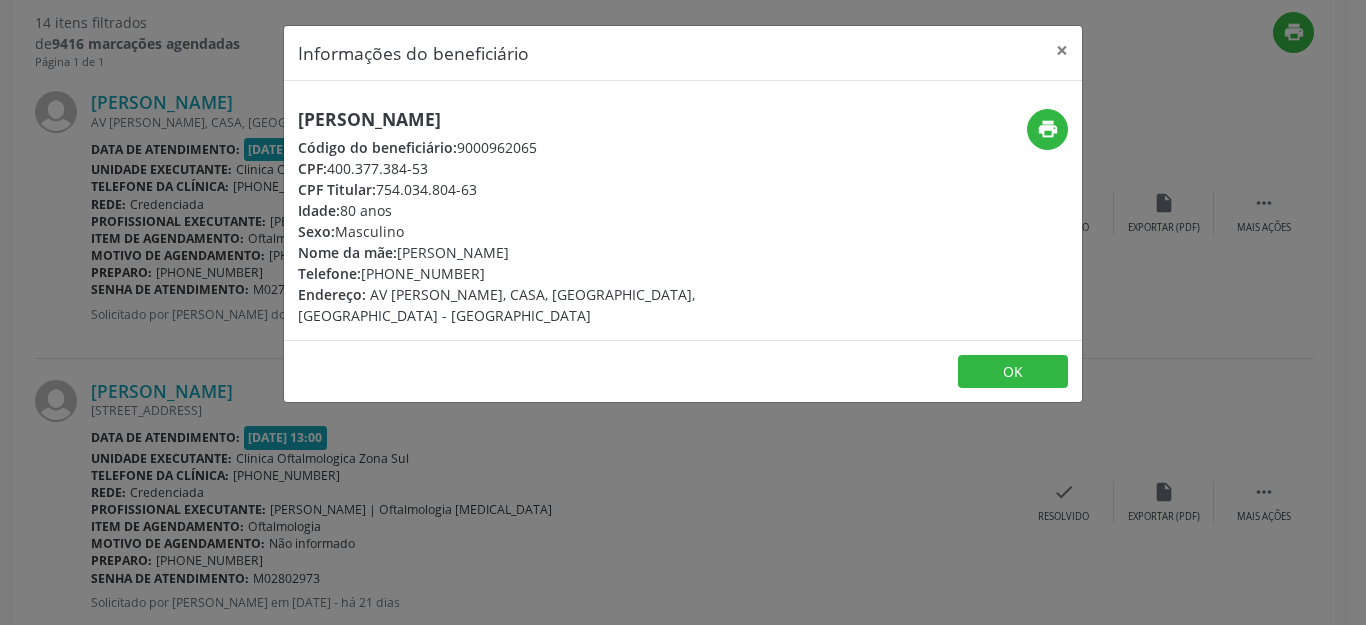 drag, startPoint x: 508, startPoint y: 112, endPoint x: 498, endPoint y: 119, distance: 12.206555 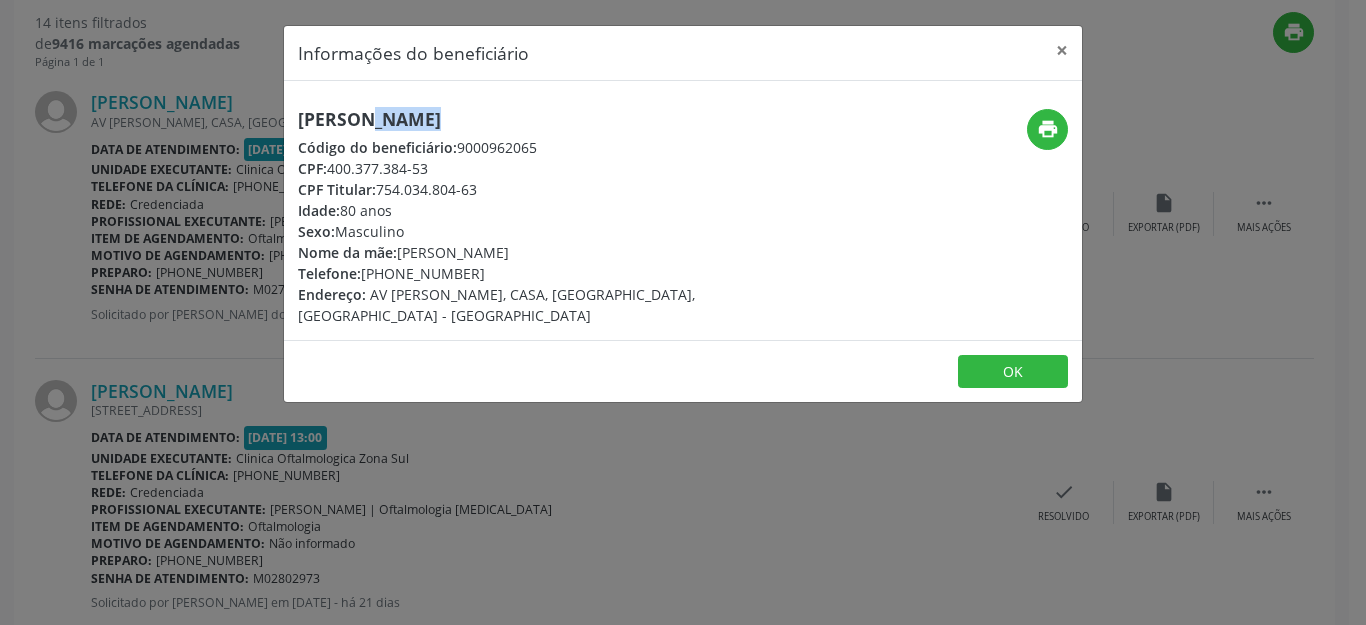 drag, startPoint x: 527, startPoint y: 118, endPoint x: 311, endPoint y: 114, distance: 216.03703 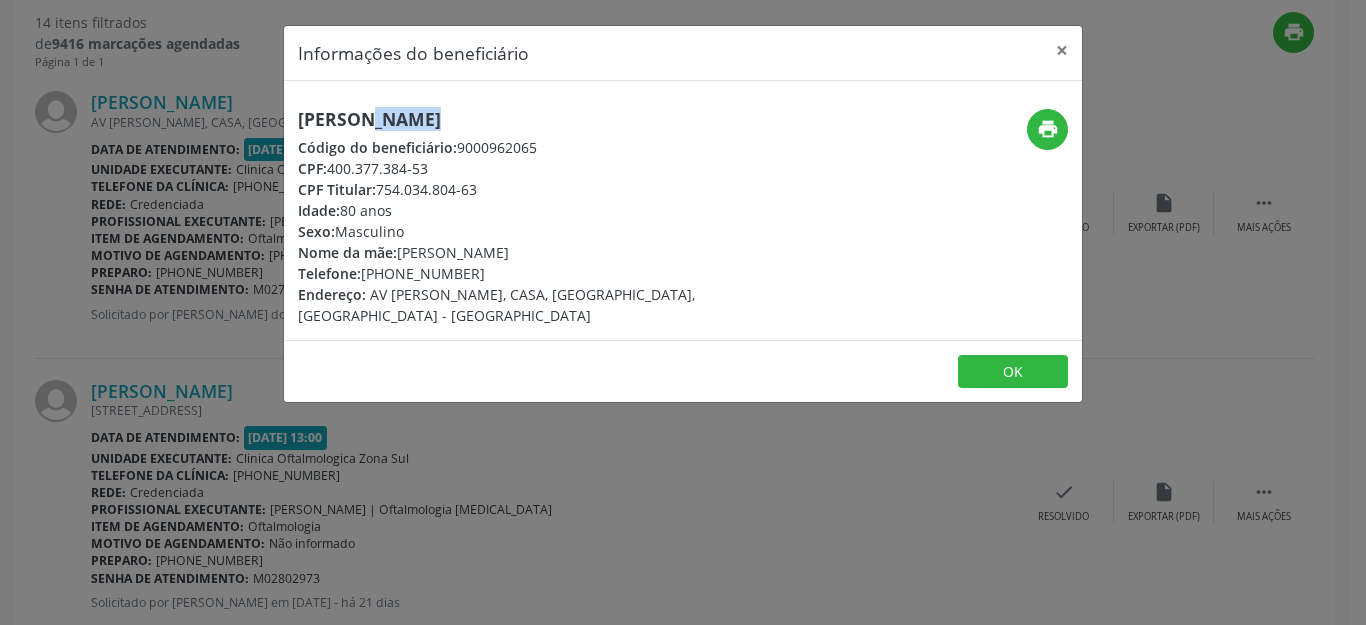drag, startPoint x: 482, startPoint y: 270, endPoint x: 394, endPoint y: 273, distance: 88.051125 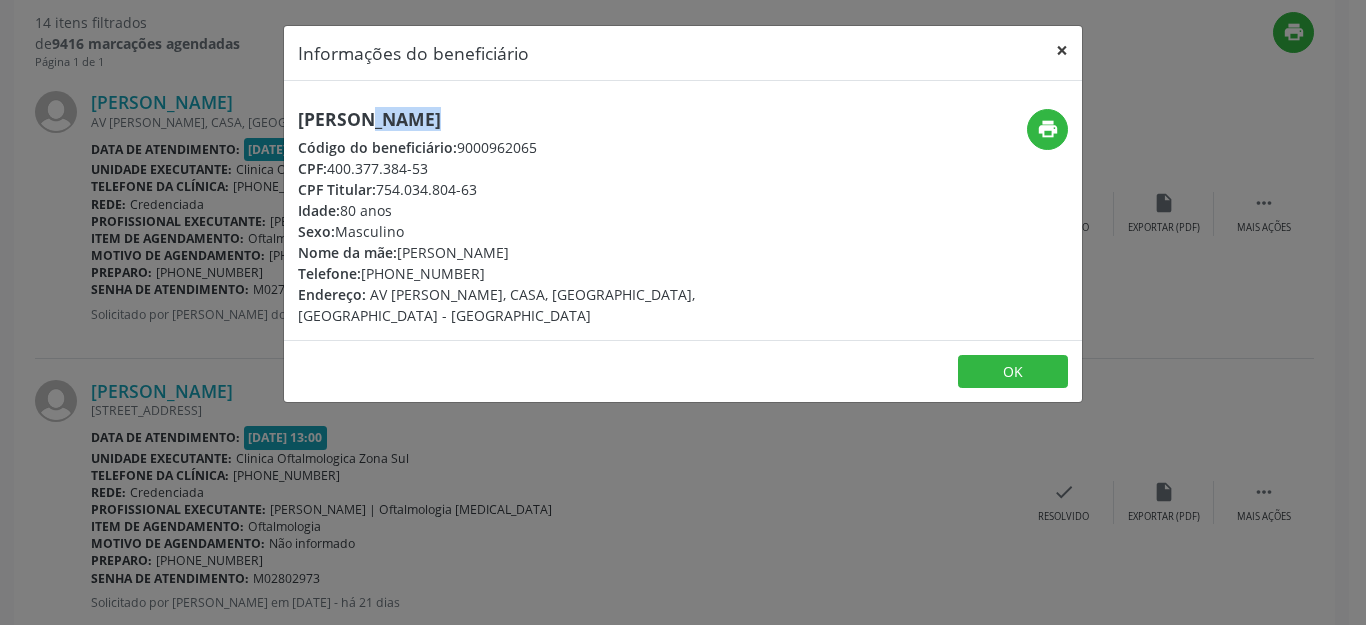 drag, startPoint x: 1064, startPoint y: 52, endPoint x: 813, endPoint y: 46, distance: 251.0717 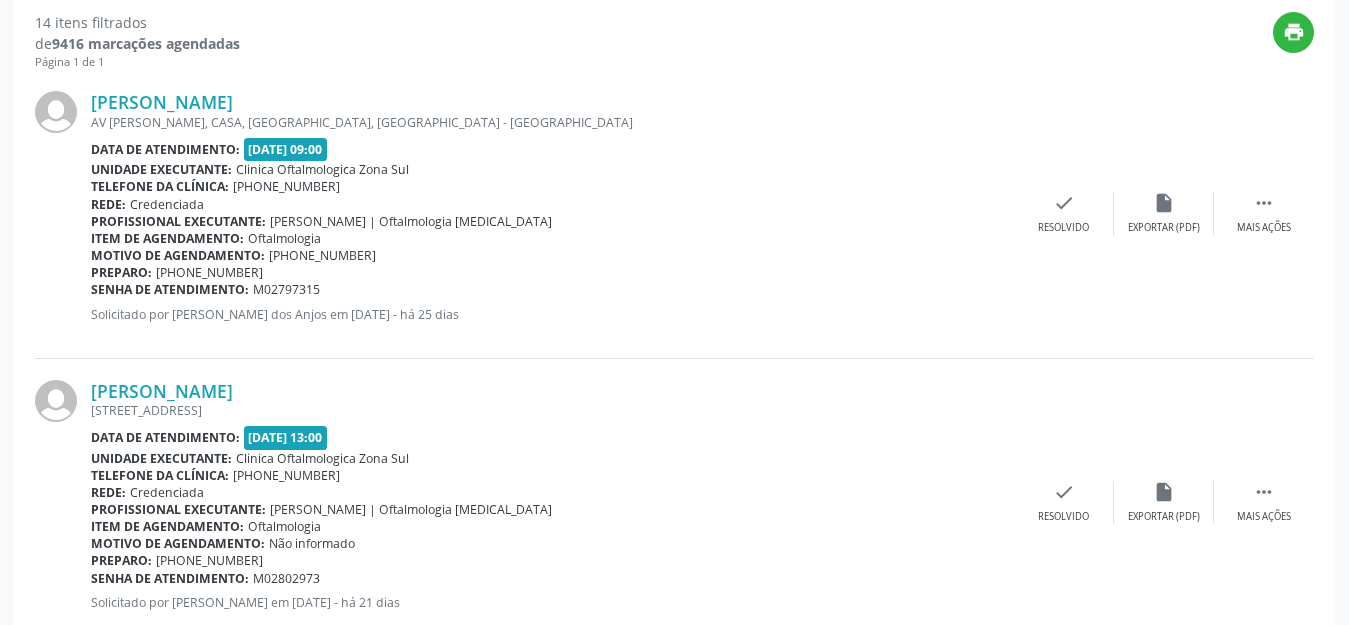 drag, startPoint x: 338, startPoint y: 286, endPoint x: 94, endPoint y: 286, distance: 244 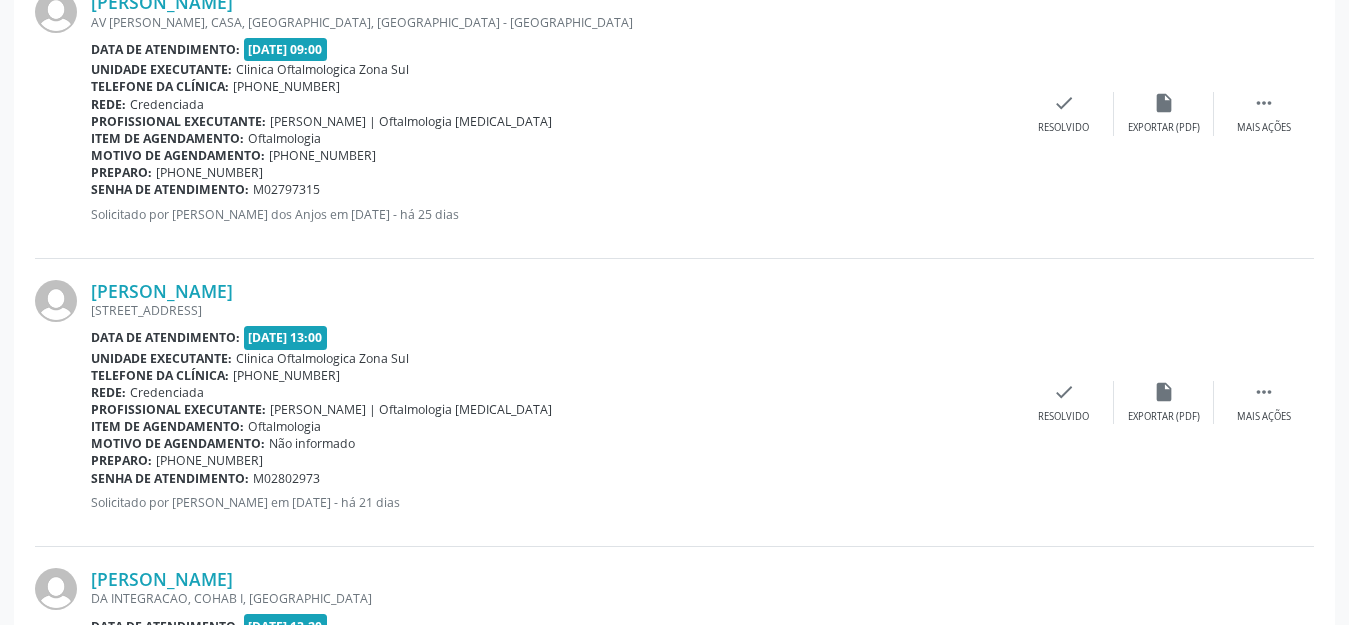 scroll, scrollTop: 920, scrollLeft: 0, axis: vertical 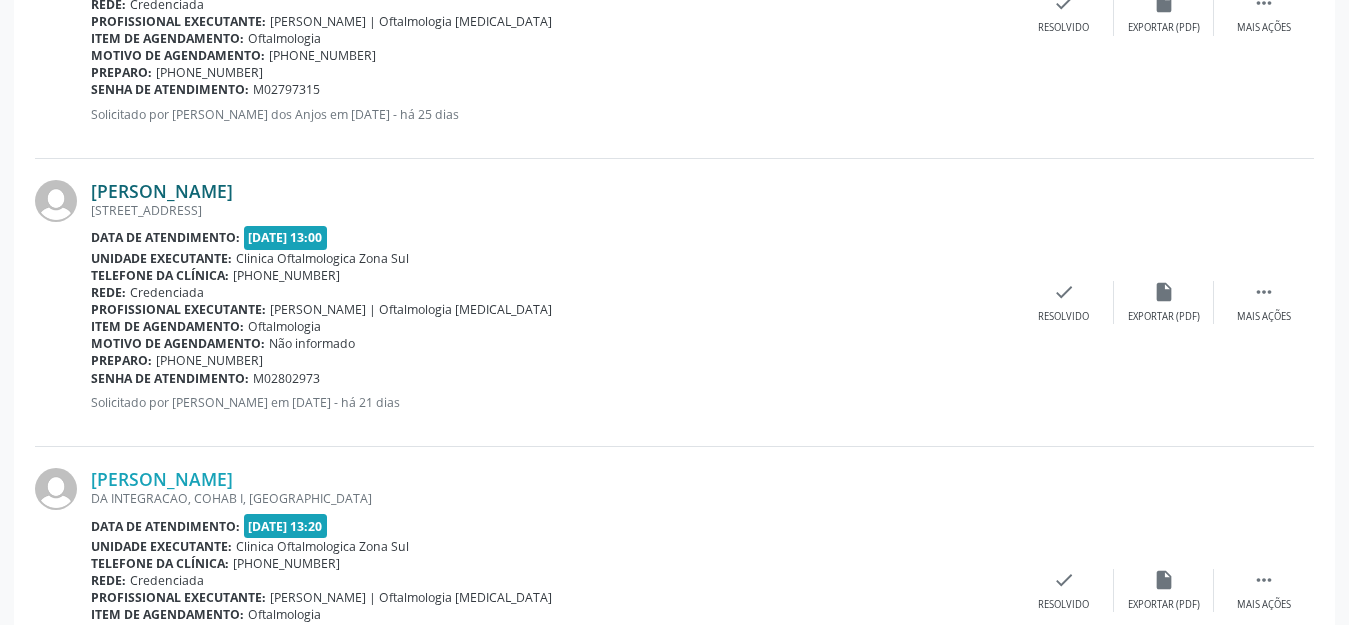 click on "[PERSON_NAME]" at bounding box center [162, 191] 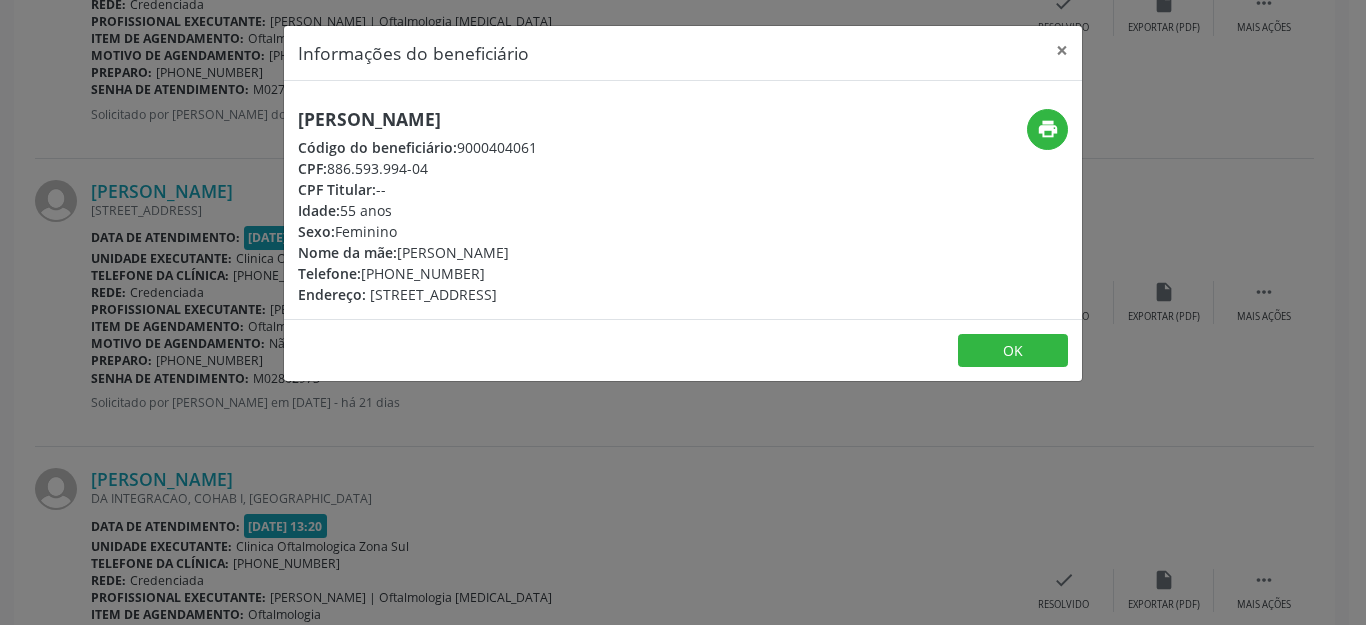 drag, startPoint x: 546, startPoint y: 120, endPoint x: 300, endPoint y: 121, distance: 246.00203 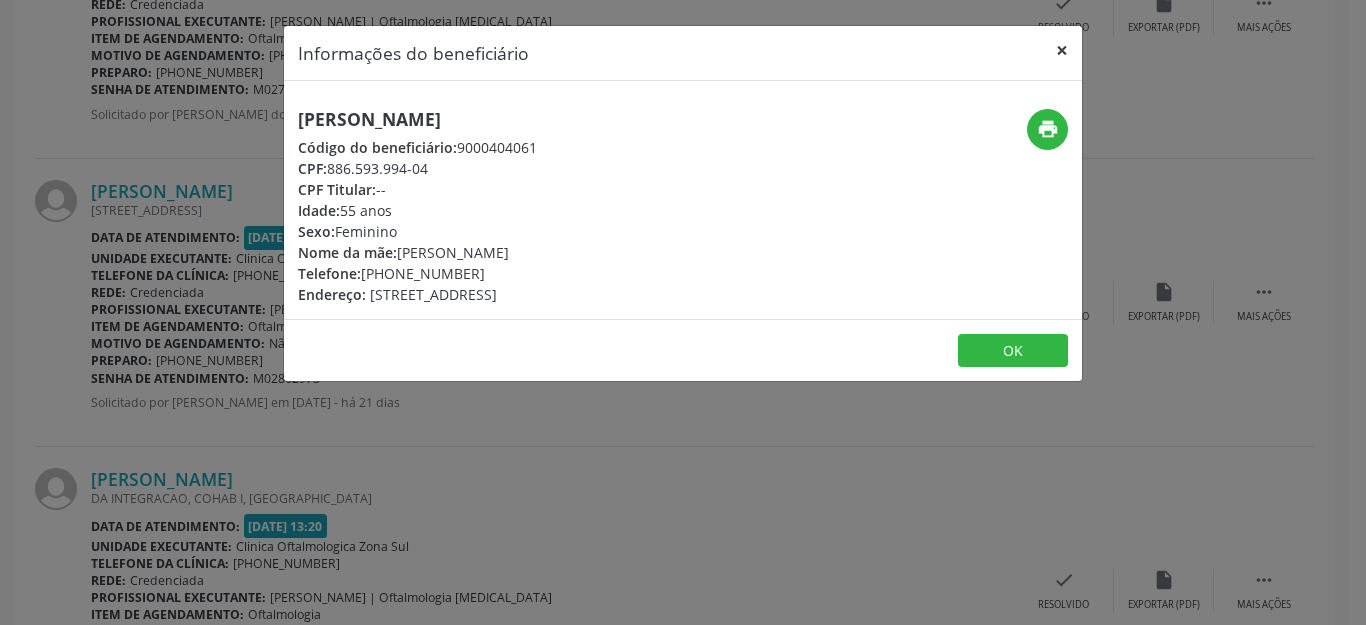 click on "×" at bounding box center [1062, 50] 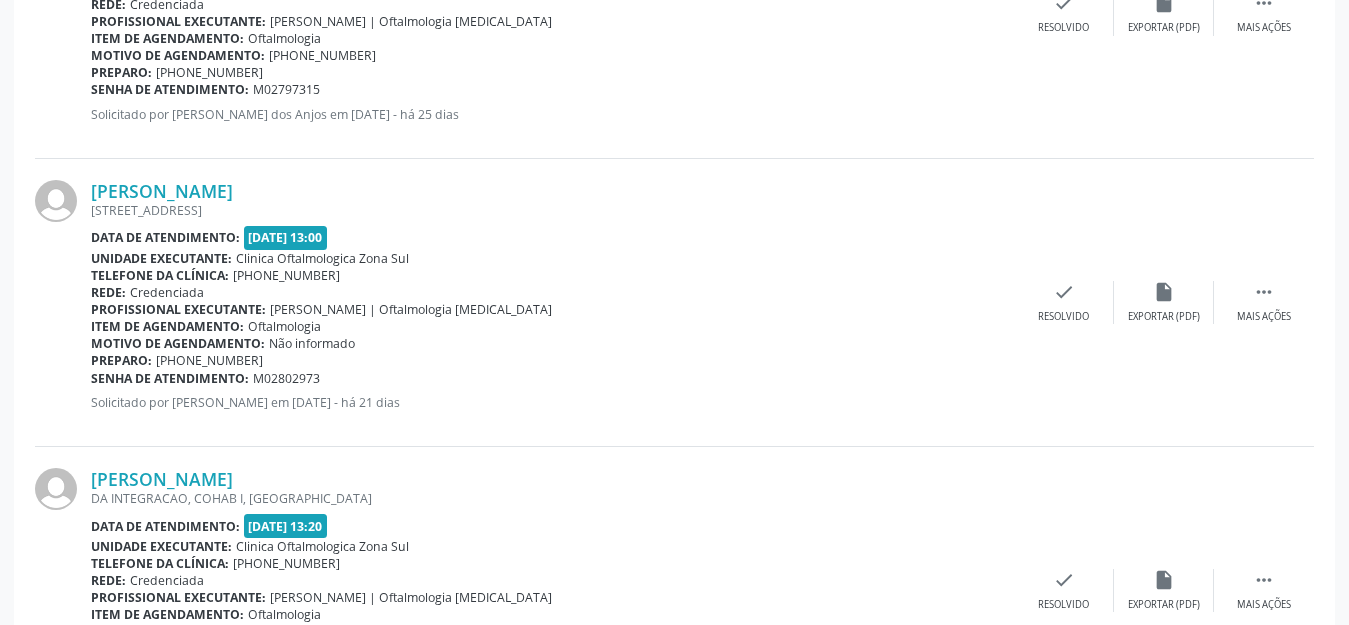 drag, startPoint x: 332, startPoint y: 377, endPoint x: 261, endPoint y: 346, distance: 77.47257 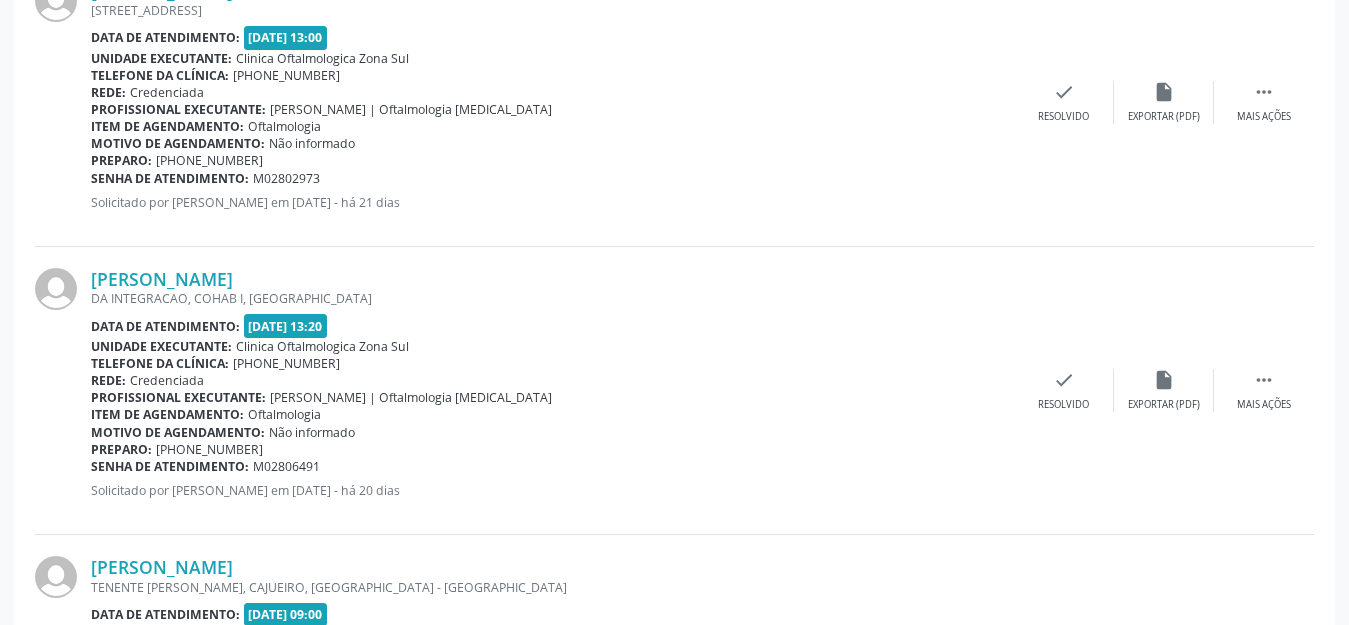 scroll, scrollTop: 1220, scrollLeft: 0, axis: vertical 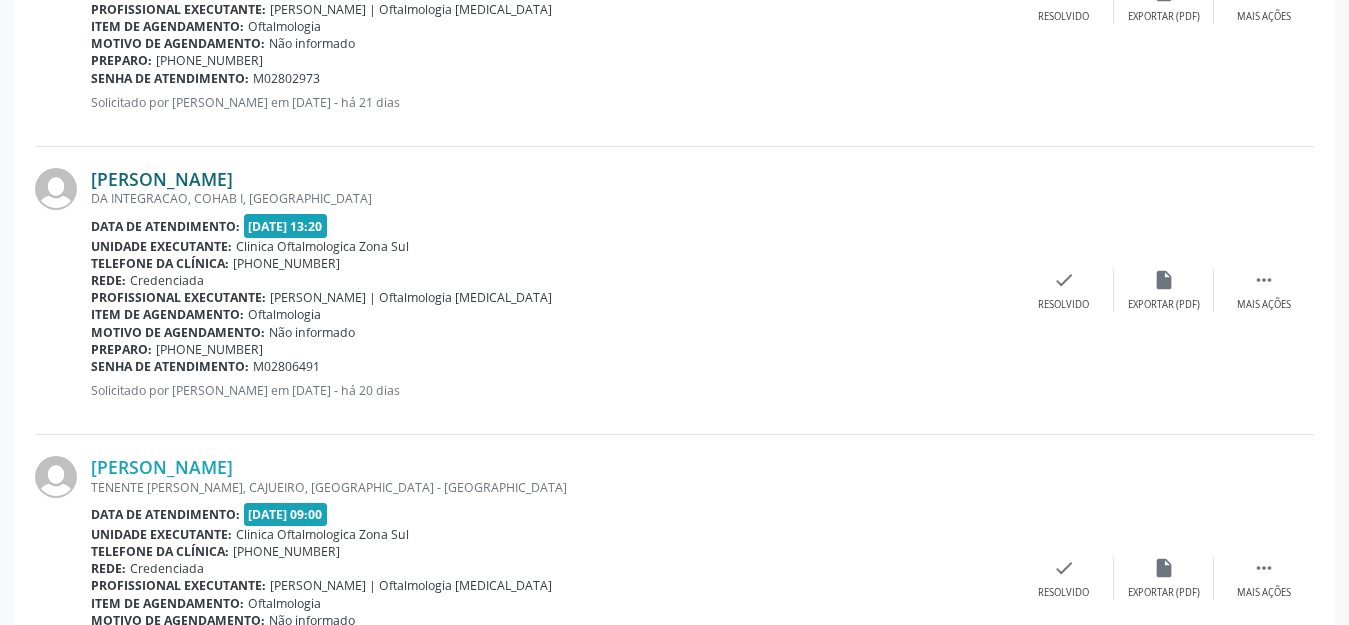 click on "[PERSON_NAME]" at bounding box center [162, 179] 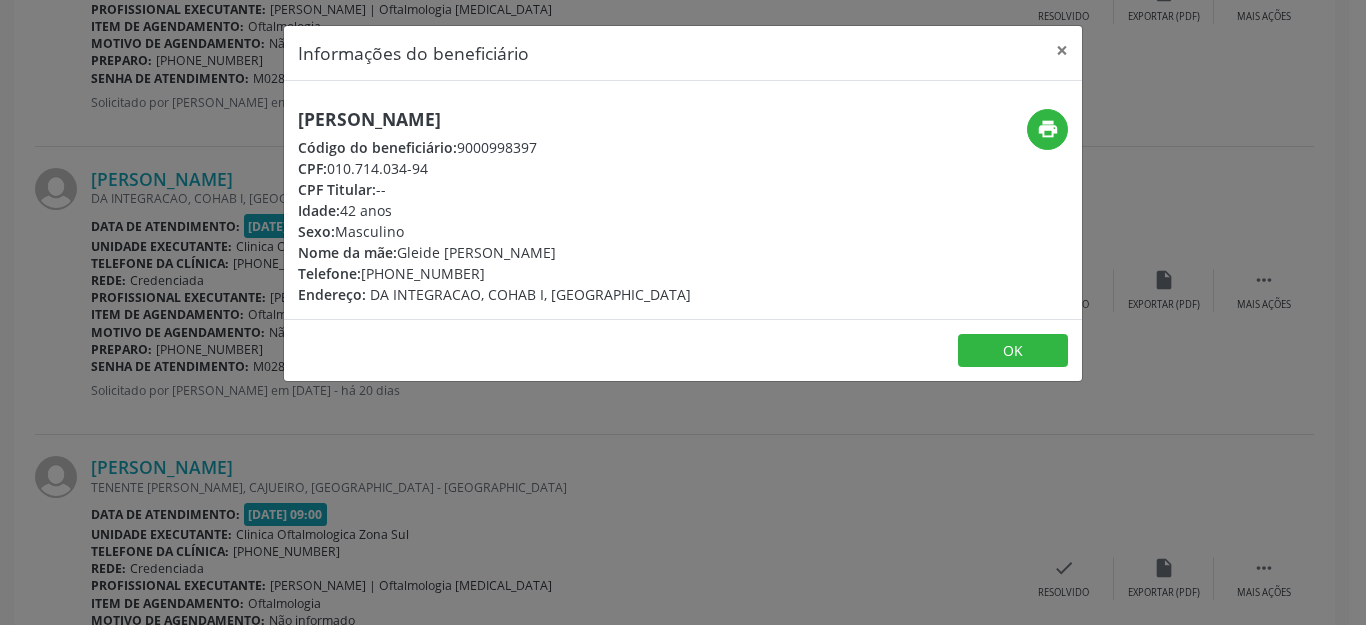 drag, startPoint x: 559, startPoint y: 121, endPoint x: 296, endPoint y: 121, distance: 263 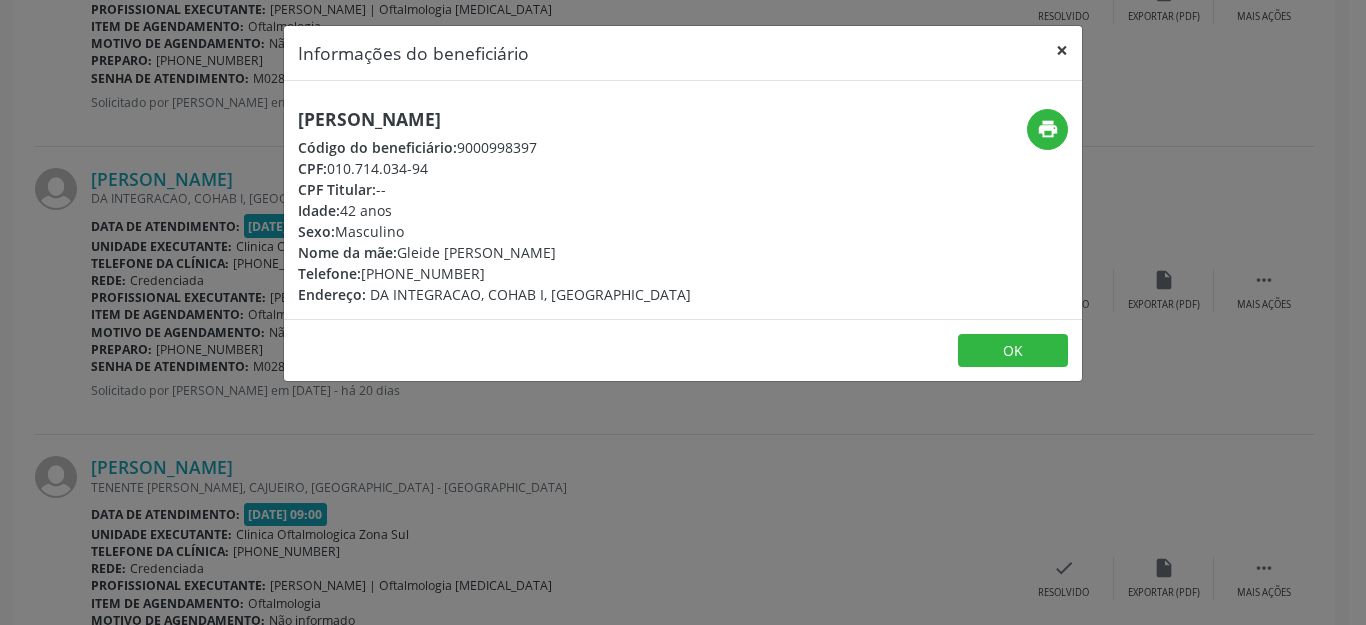 click on "×" at bounding box center (1062, 50) 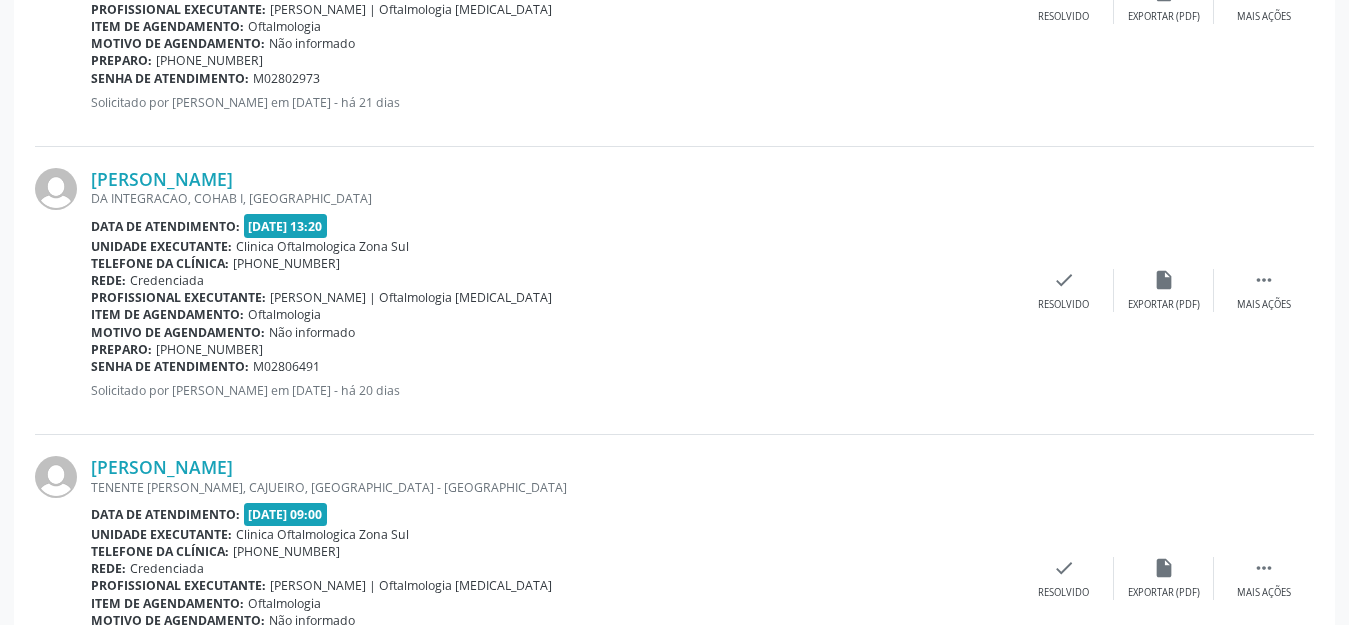 drag, startPoint x: 327, startPoint y: 361, endPoint x: 92, endPoint y: 365, distance: 235.03404 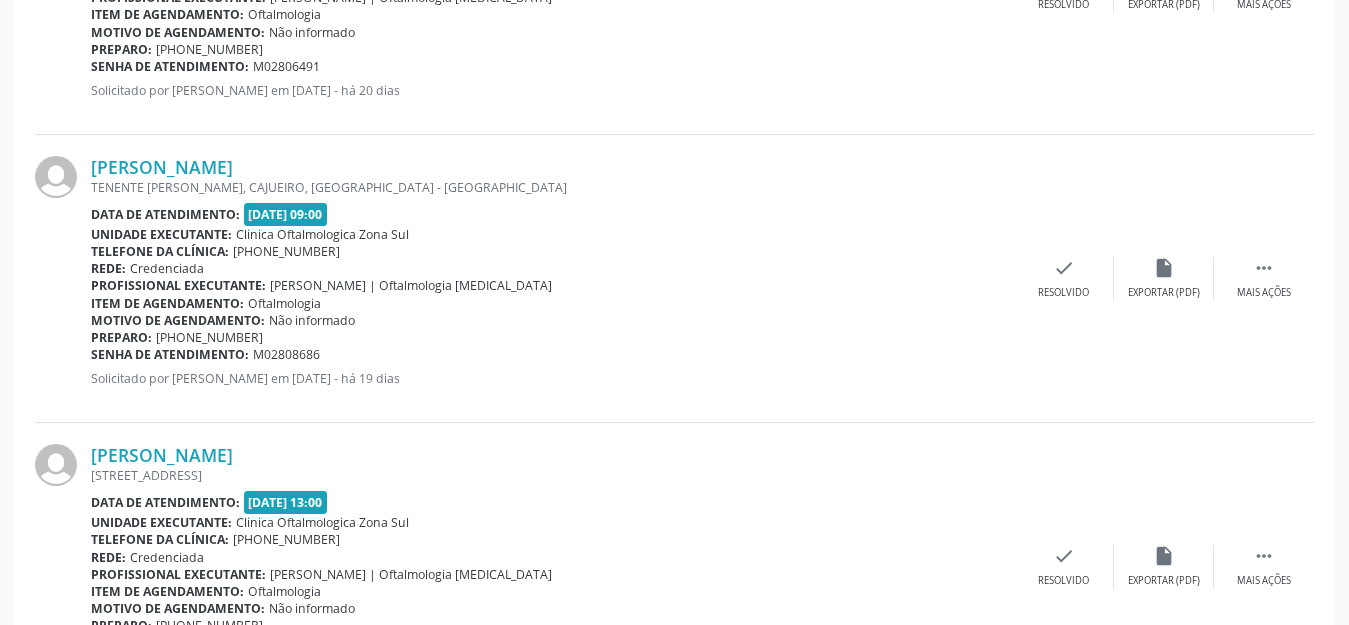 scroll, scrollTop: 1620, scrollLeft: 0, axis: vertical 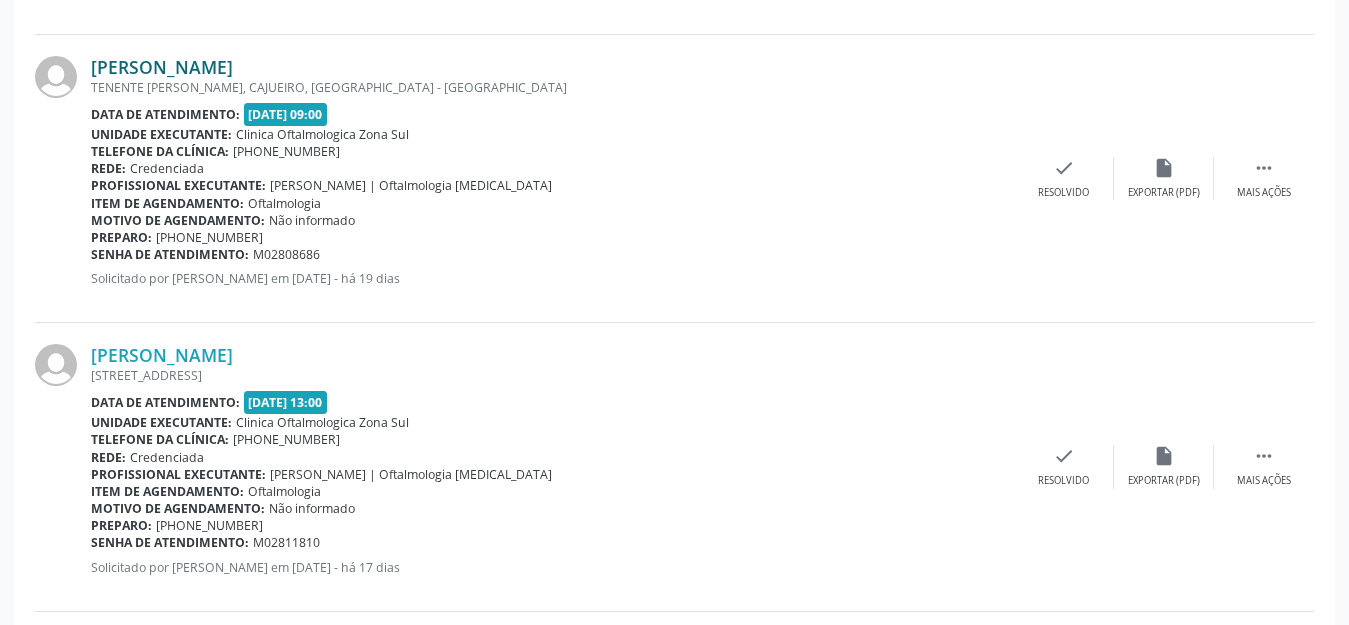 click on "[PERSON_NAME]" at bounding box center (162, 67) 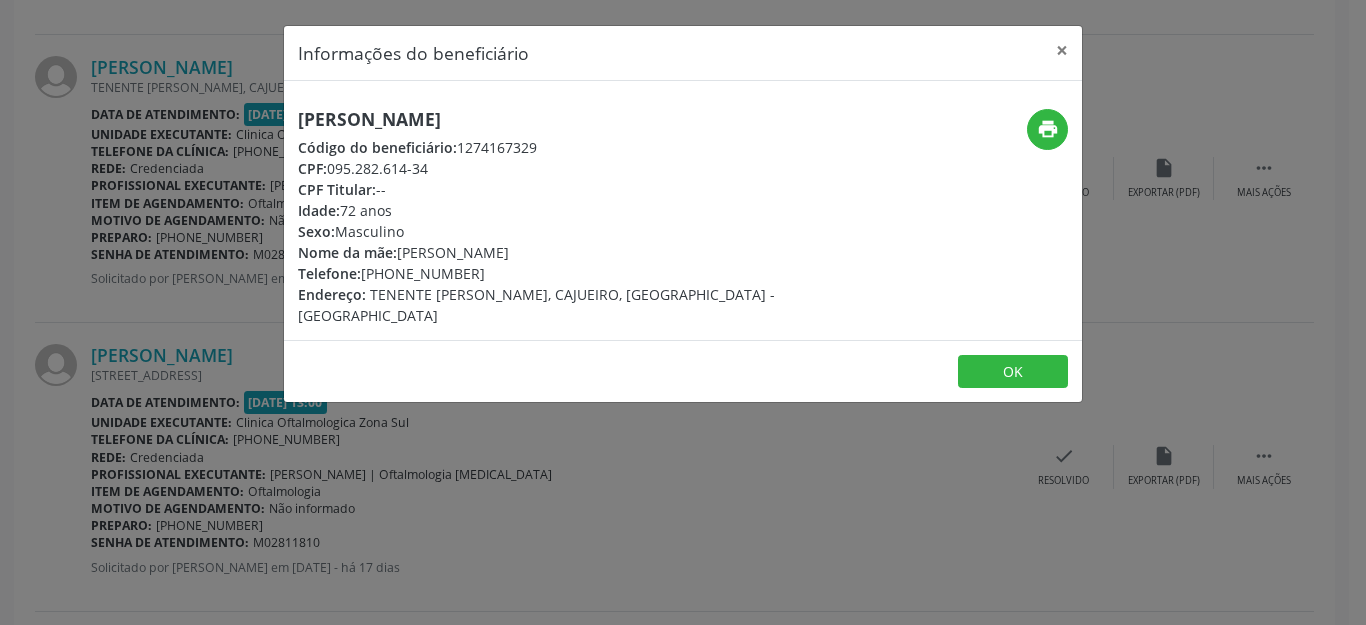 drag, startPoint x: 550, startPoint y: 112, endPoint x: 286, endPoint y: 113, distance: 264.0019 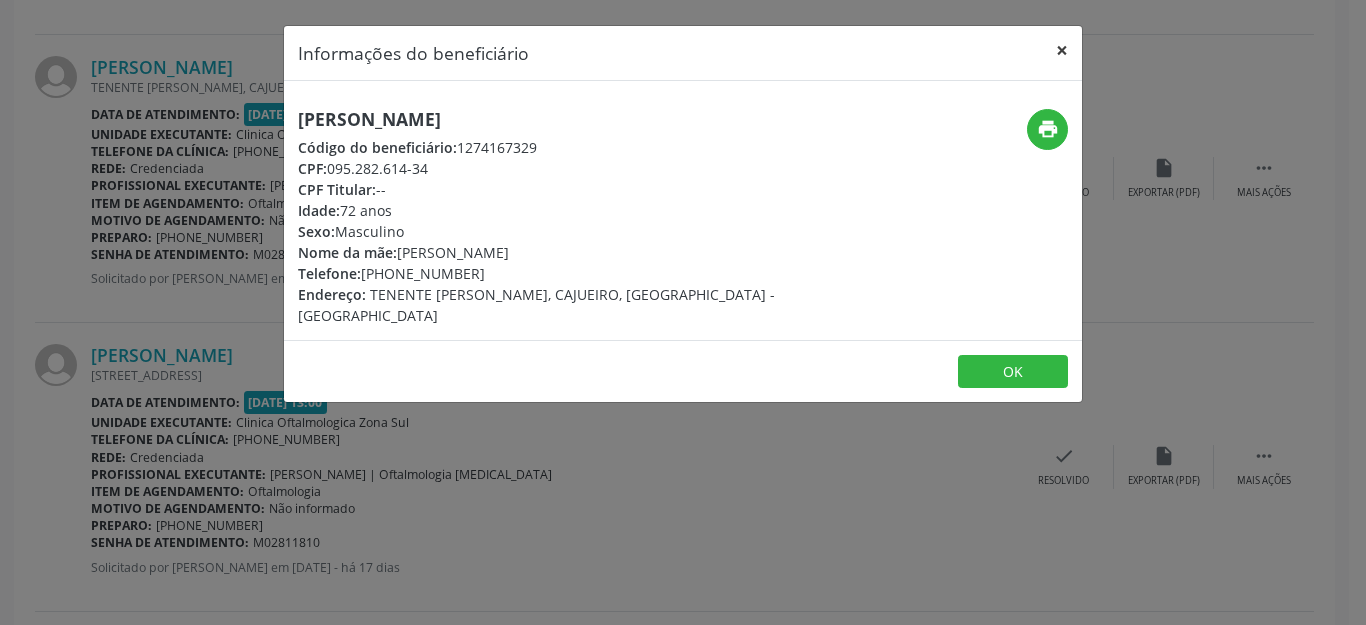 drag, startPoint x: 1053, startPoint y: 49, endPoint x: 1002, endPoint y: 44, distance: 51.24451 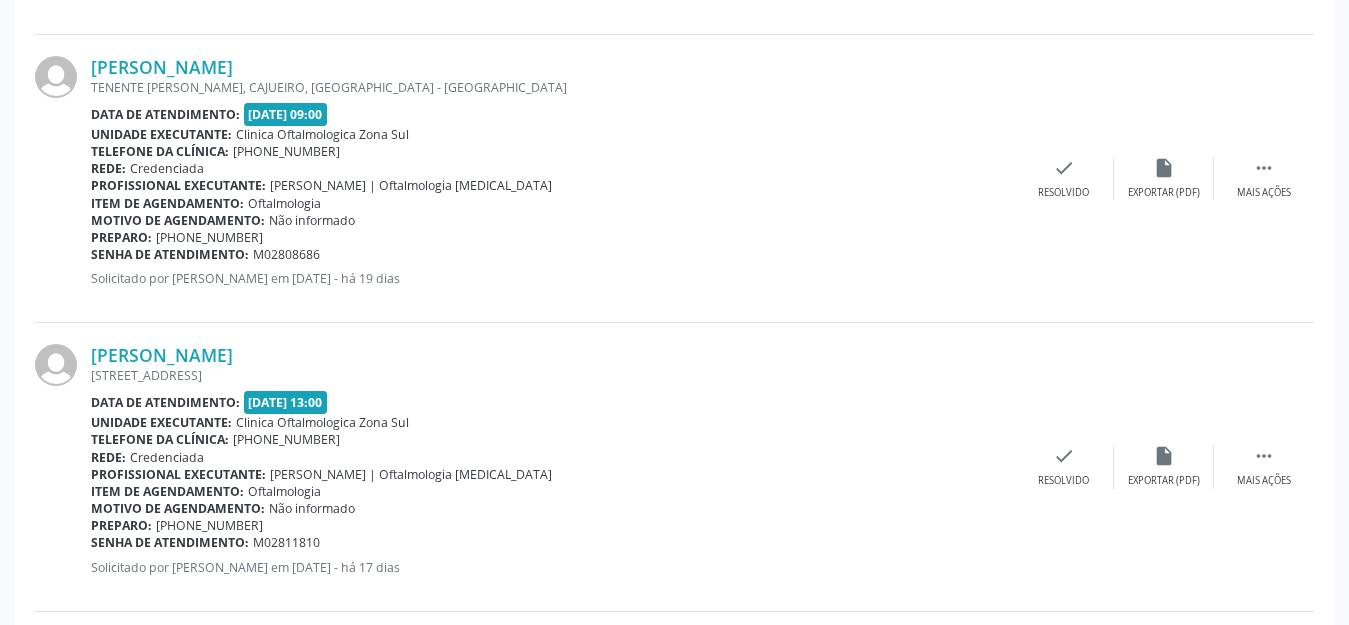 drag, startPoint x: 329, startPoint y: 247, endPoint x: 121, endPoint y: 258, distance: 208.29066 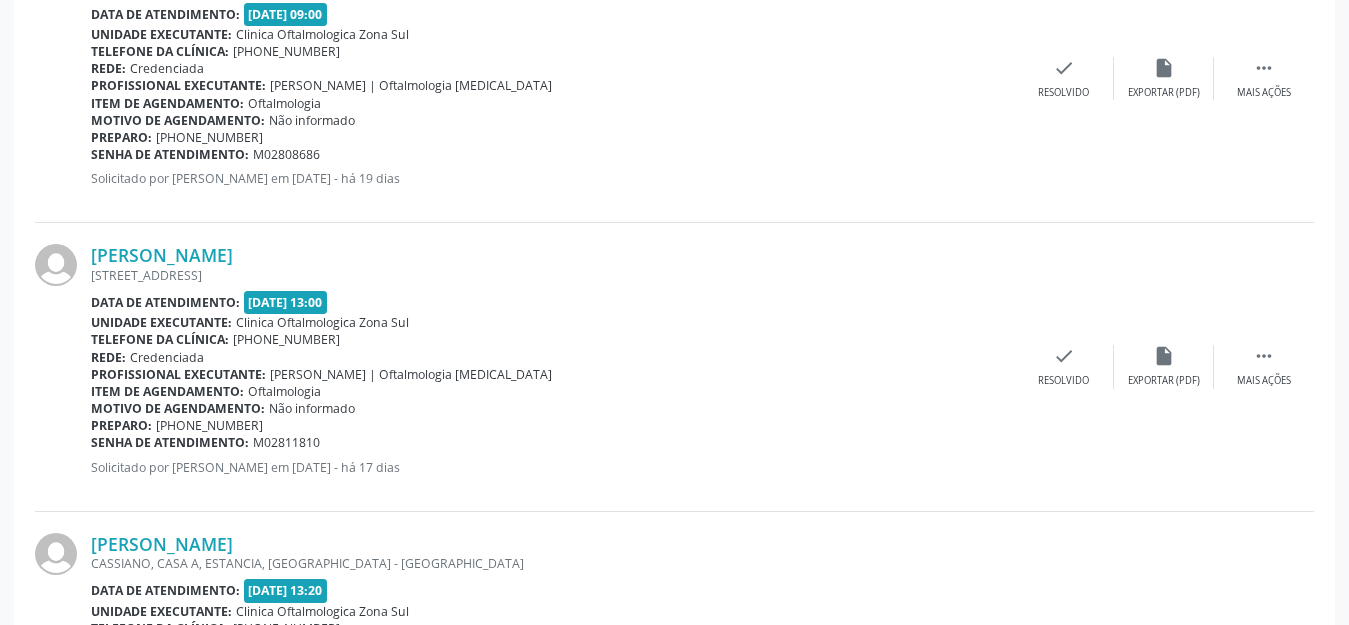 scroll, scrollTop: 1620, scrollLeft: 0, axis: vertical 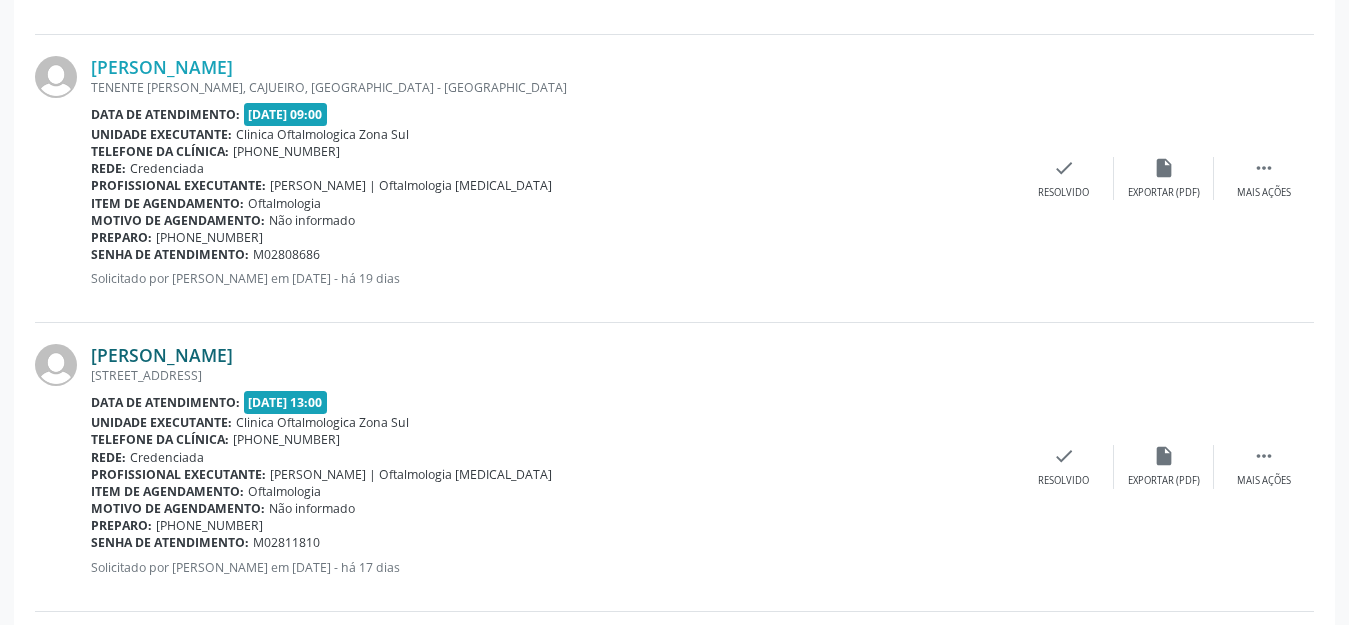 click on "[PERSON_NAME]" at bounding box center [162, 355] 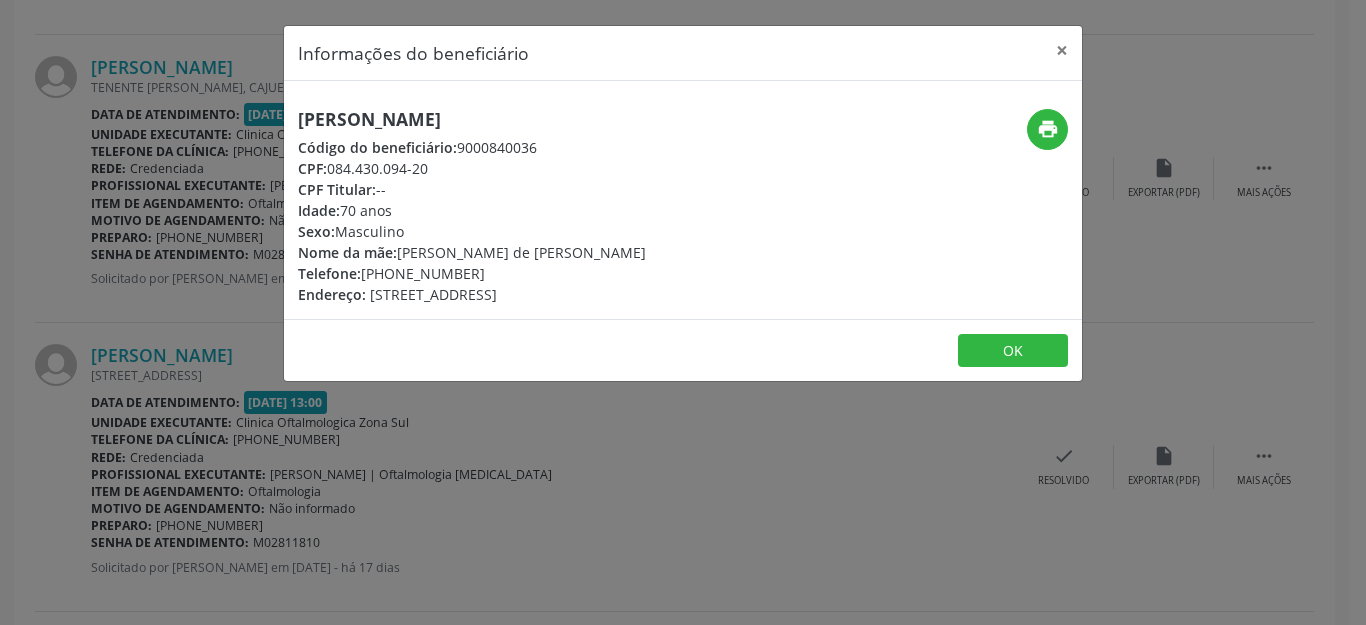 drag, startPoint x: 595, startPoint y: 115, endPoint x: 286, endPoint y: 102, distance: 309.27335 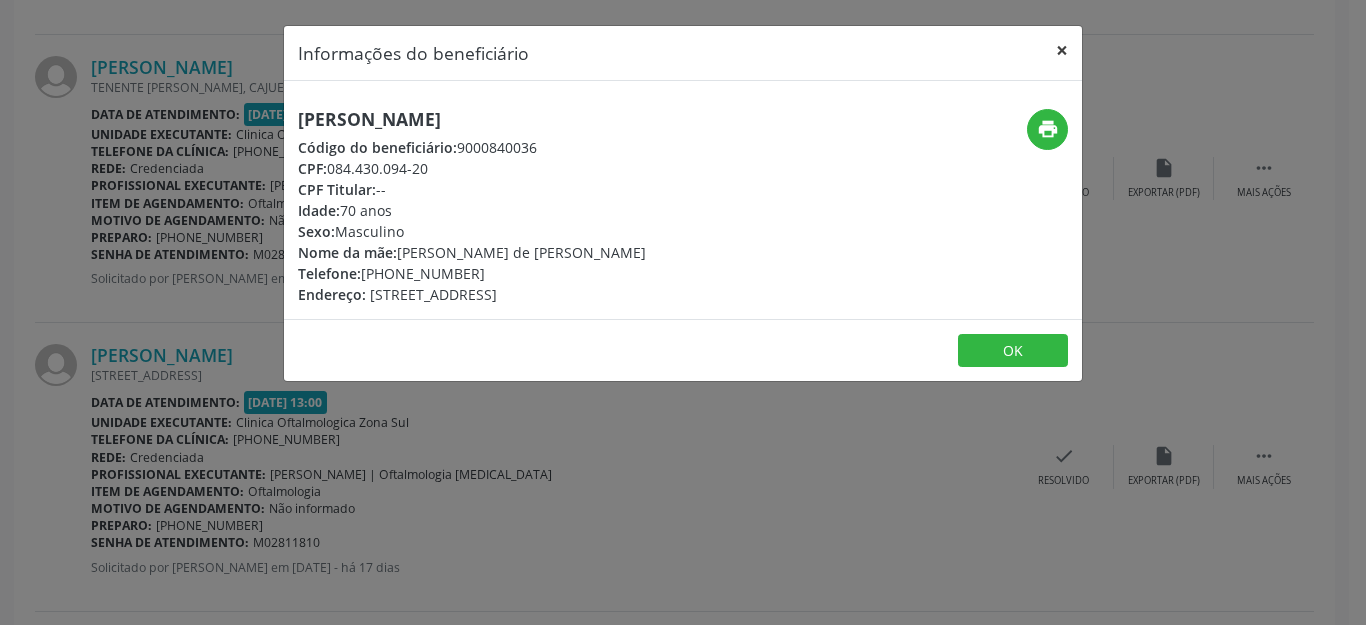 click on "×" at bounding box center (1062, 50) 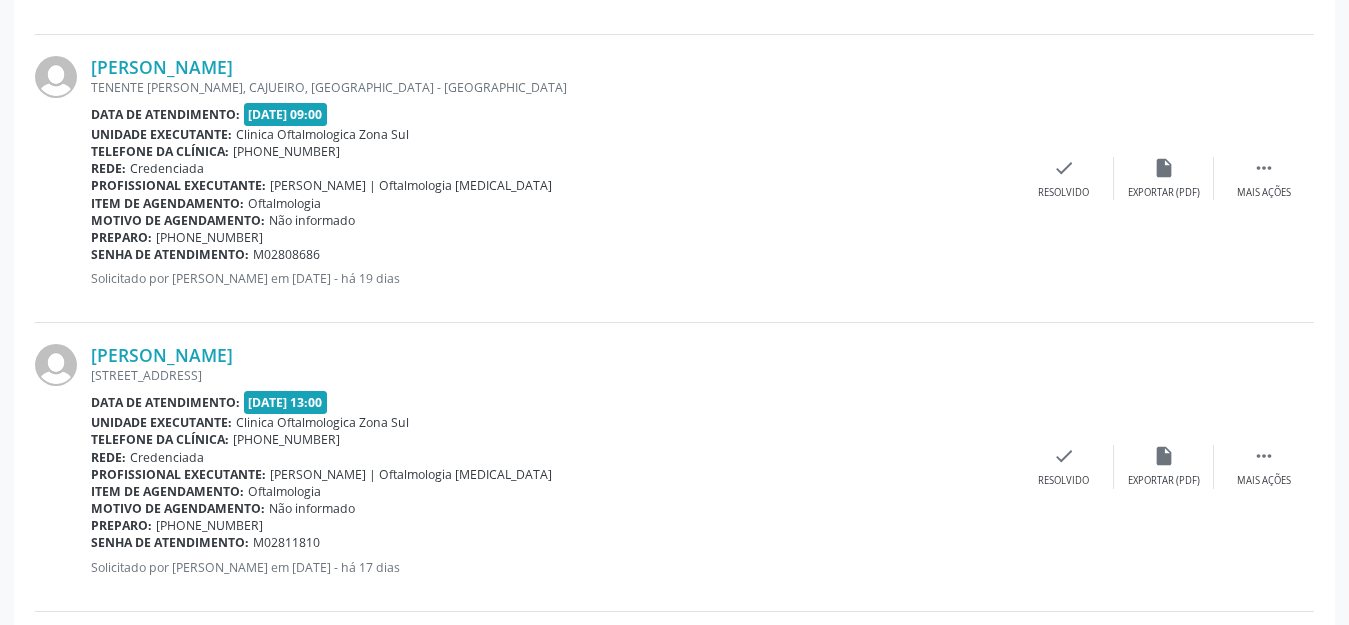 drag, startPoint x: 327, startPoint y: 532, endPoint x: 93, endPoint y: 533, distance: 234.00214 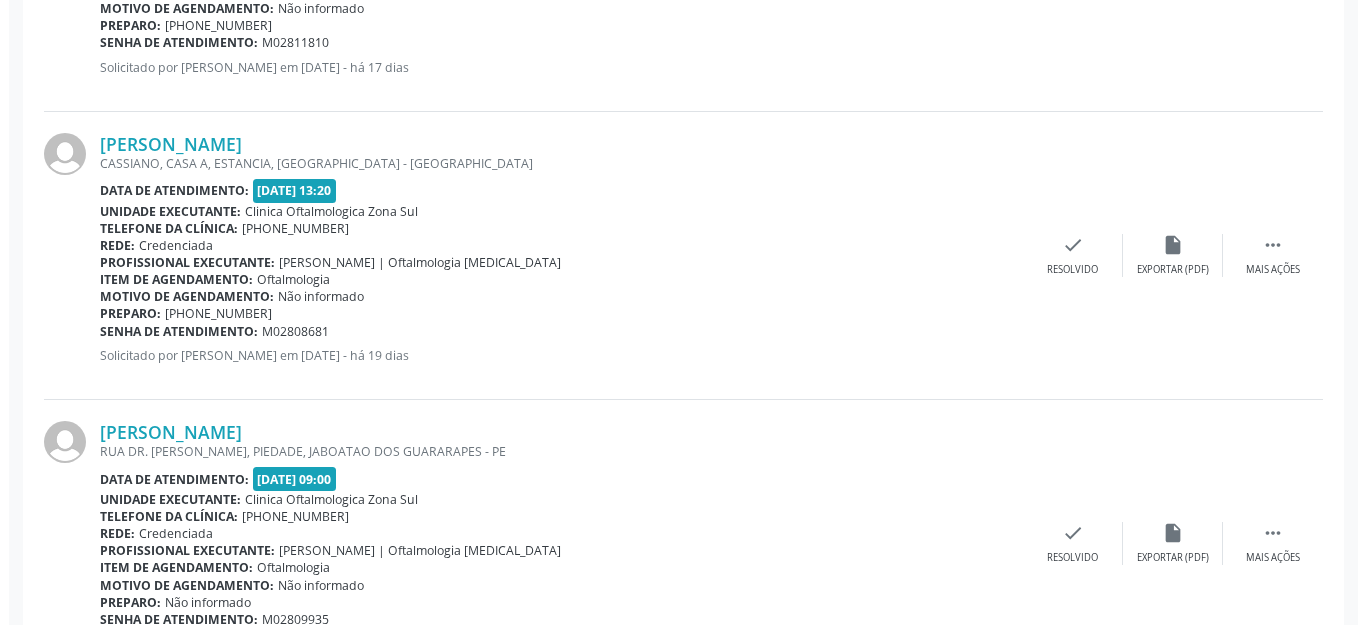 scroll, scrollTop: 2220, scrollLeft: 0, axis: vertical 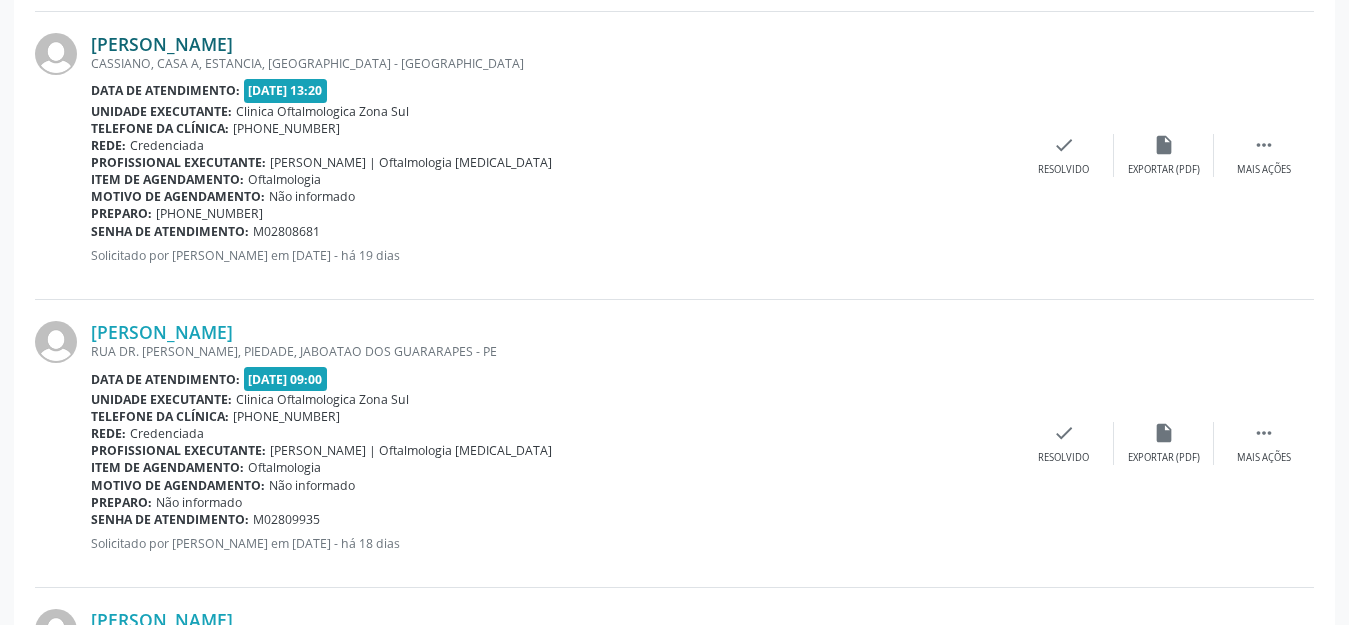 click on "[PERSON_NAME]" at bounding box center (162, 44) 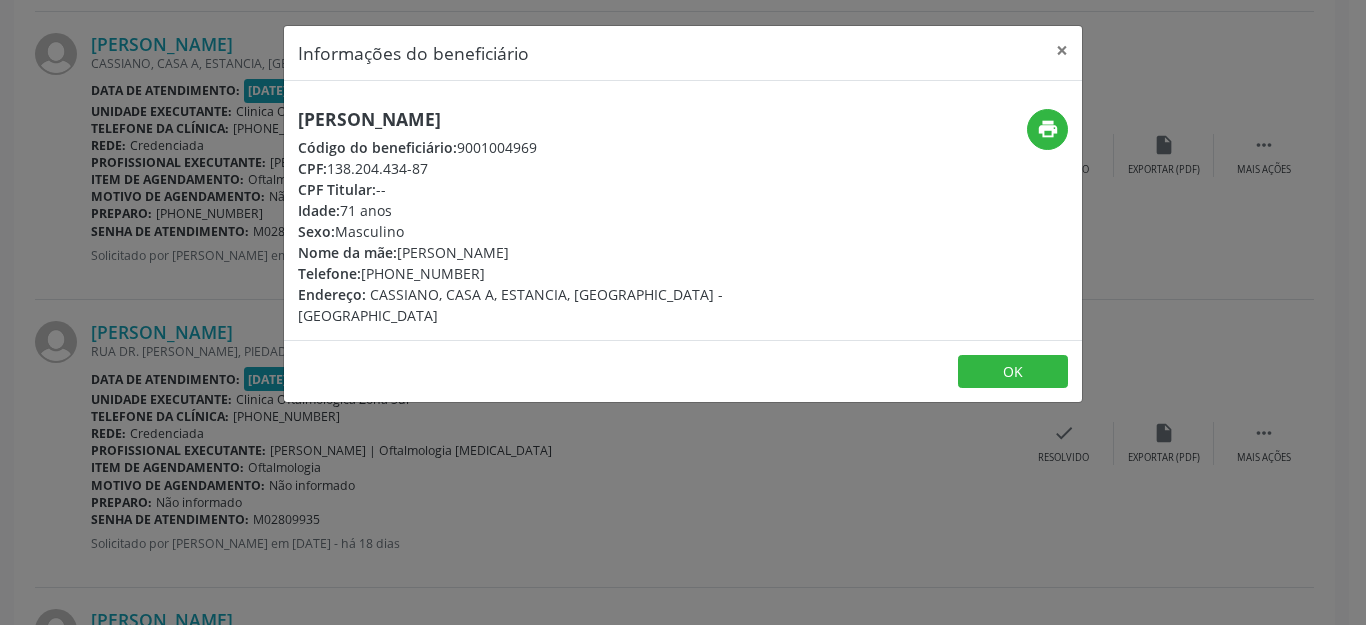 drag, startPoint x: 561, startPoint y: 124, endPoint x: 285, endPoint y: 106, distance: 276.58633 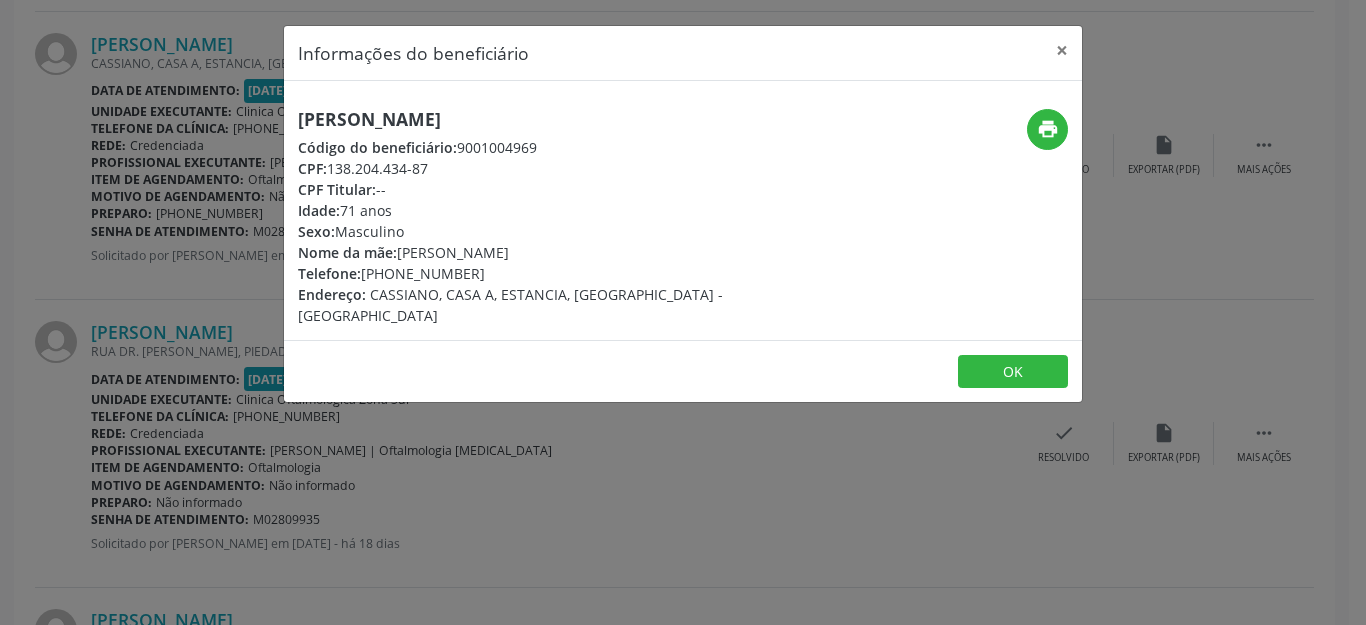 drag, startPoint x: 394, startPoint y: 267, endPoint x: 494, endPoint y: 273, distance: 100.17984 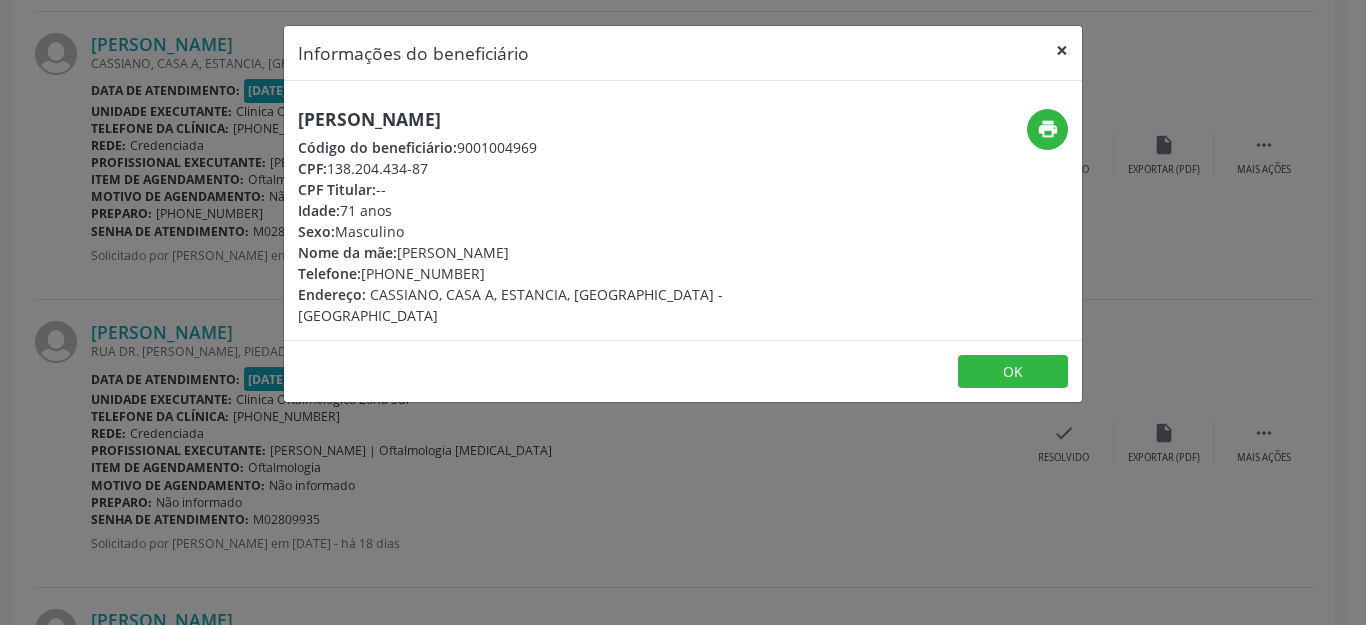click on "×" at bounding box center (1062, 50) 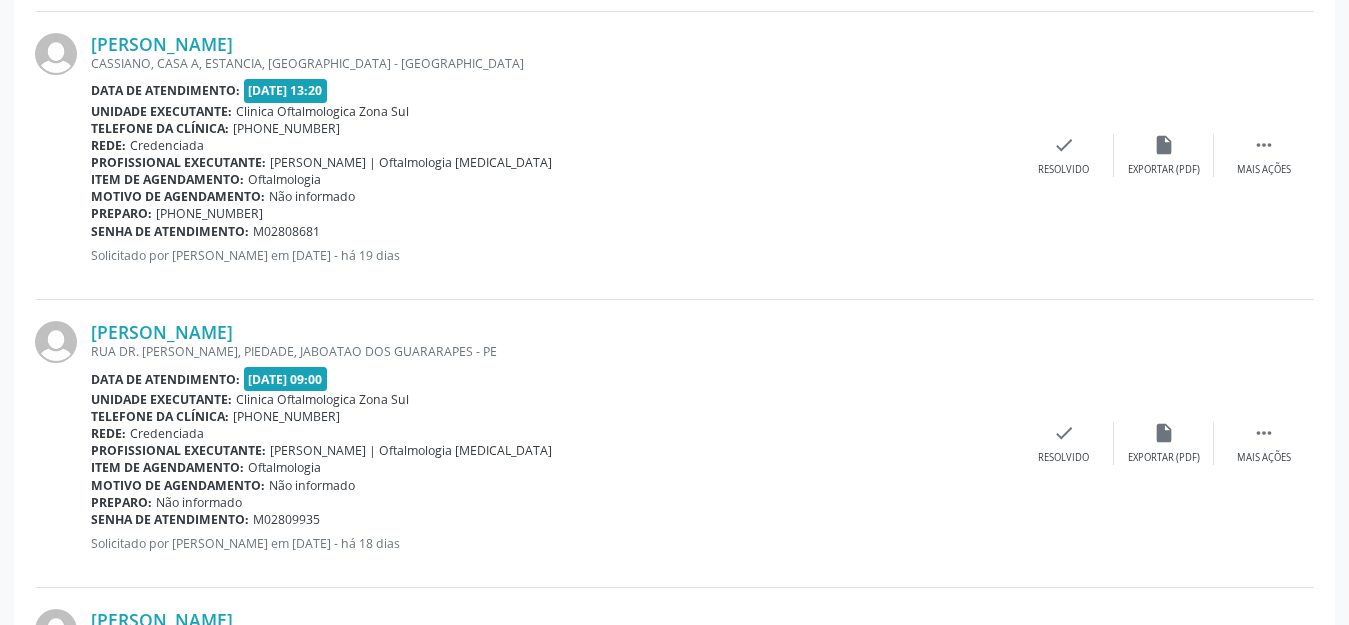 drag, startPoint x: 328, startPoint y: 214, endPoint x: 94, endPoint y: 214, distance: 234 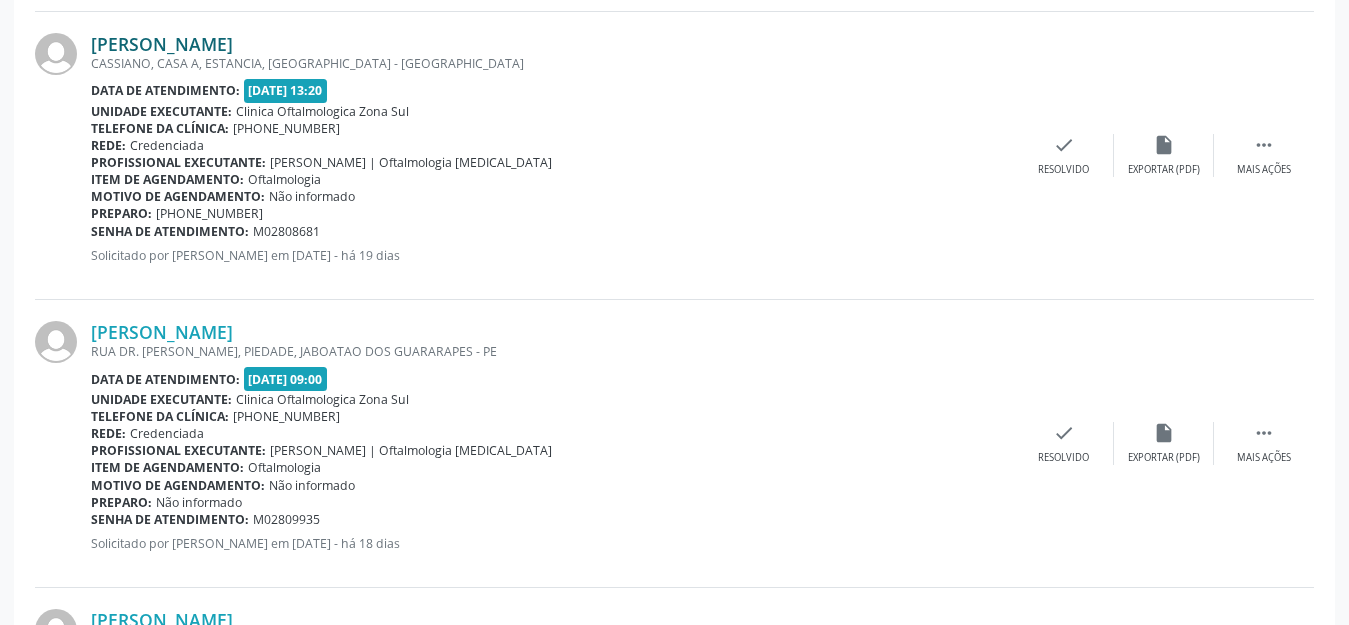 click on "[PERSON_NAME]" at bounding box center (162, 44) 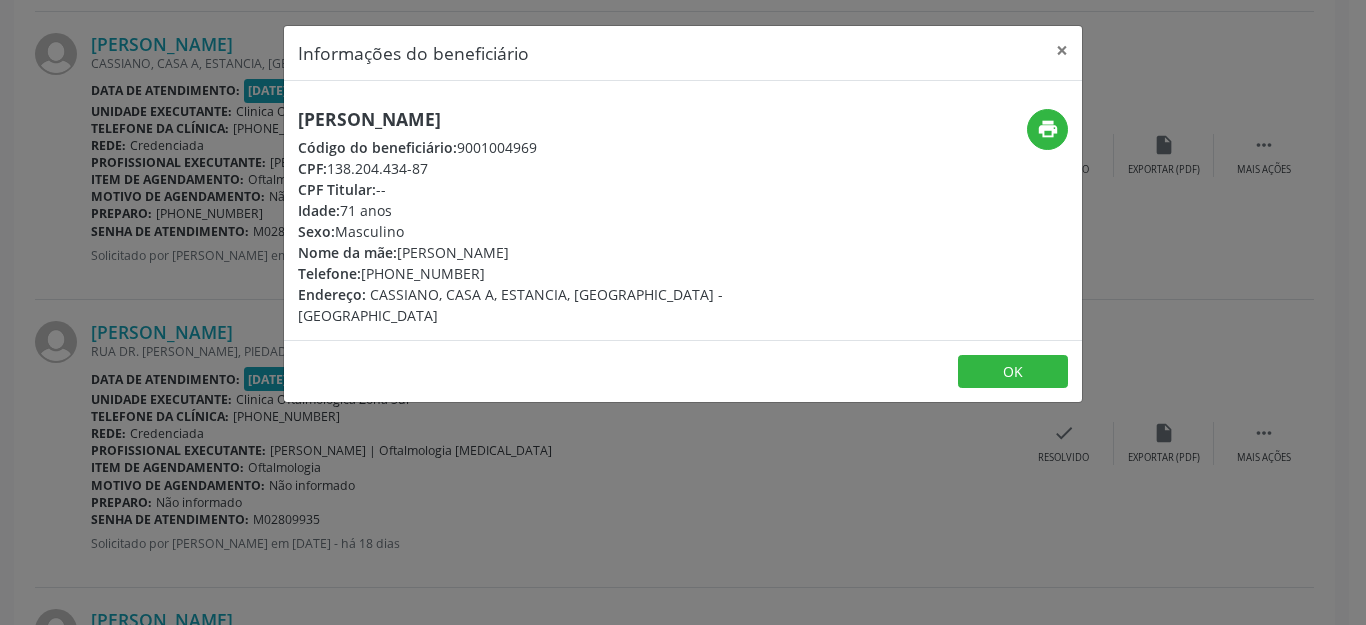 drag, startPoint x: 551, startPoint y: 252, endPoint x: 403, endPoint y: 261, distance: 148.27339 